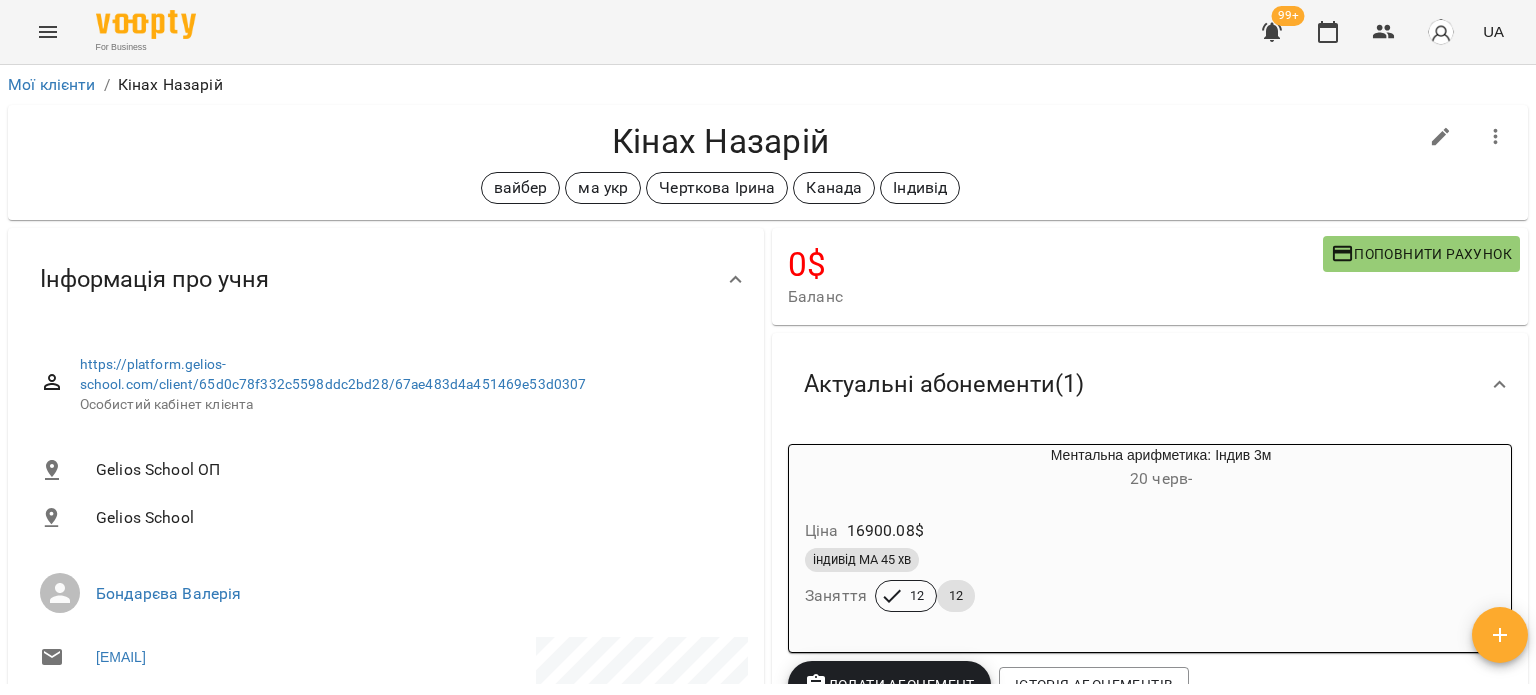 scroll, scrollTop: 0, scrollLeft: 0, axis: both 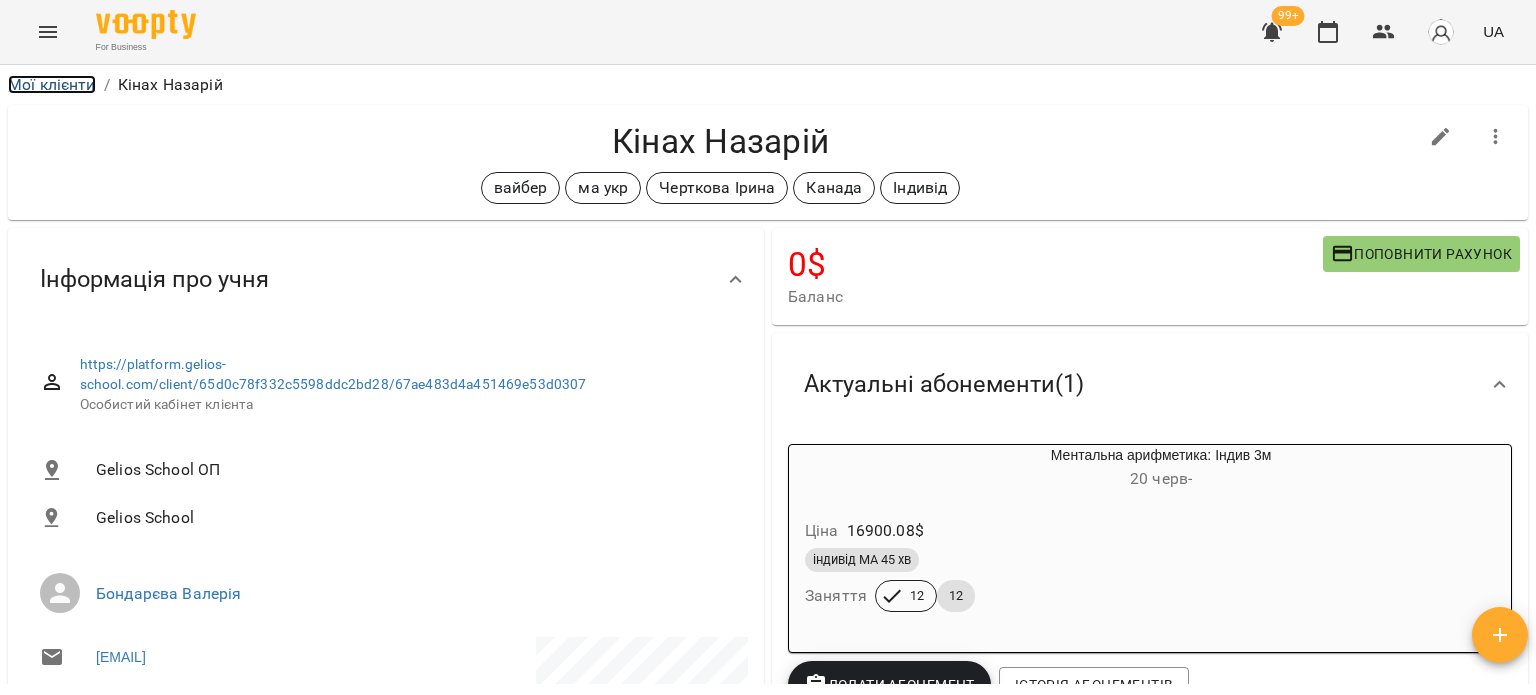 click on "Мої клієнти" at bounding box center [52, 84] 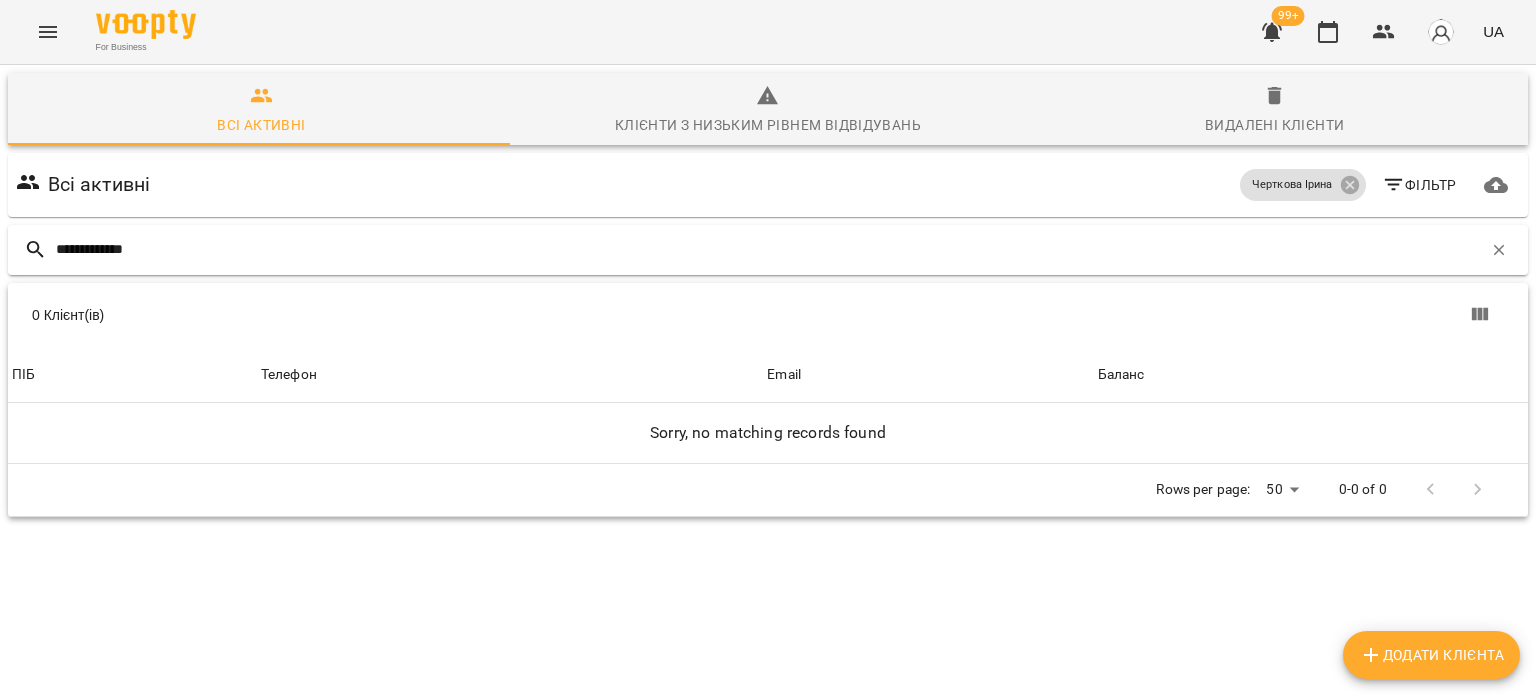 type on "**********" 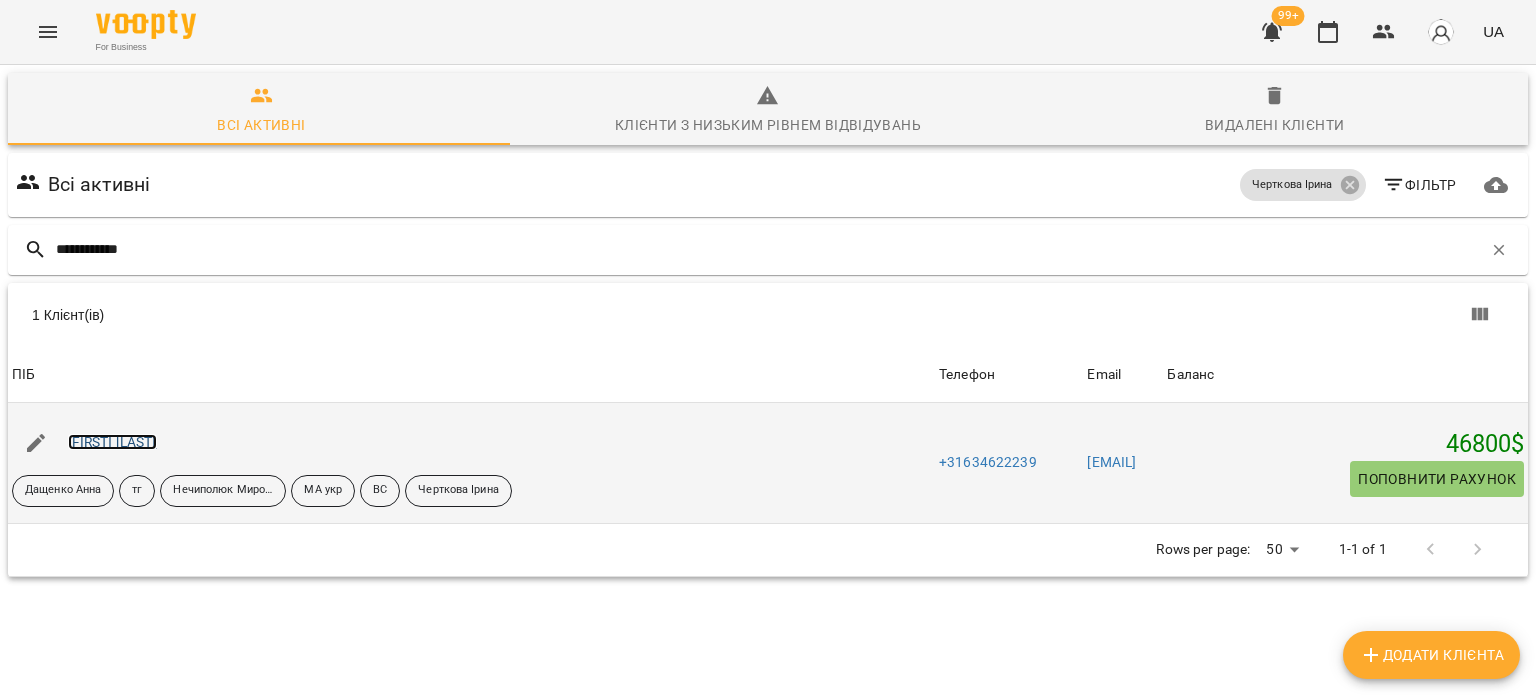 click on "Бойкова Маргарита" at bounding box center [112, 442] 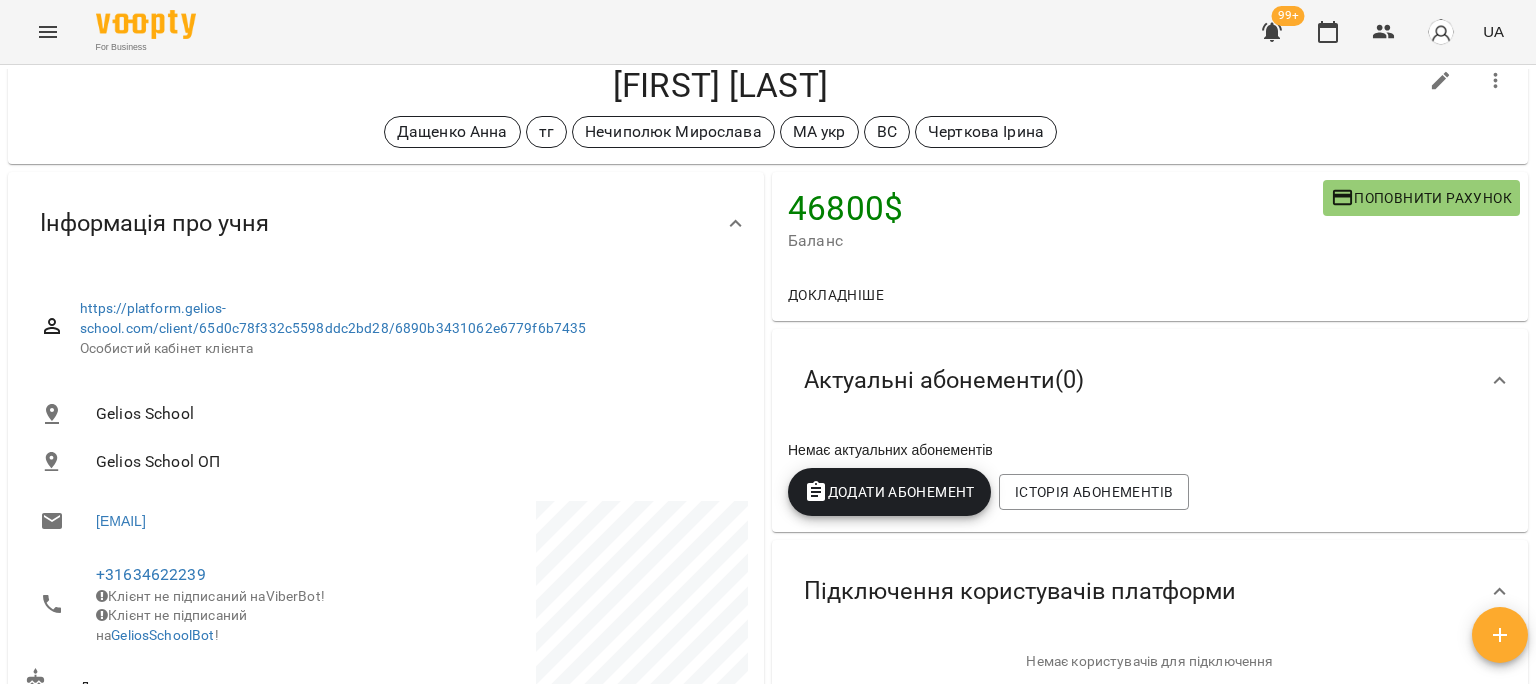 scroll, scrollTop: 0, scrollLeft: 0, axis: both 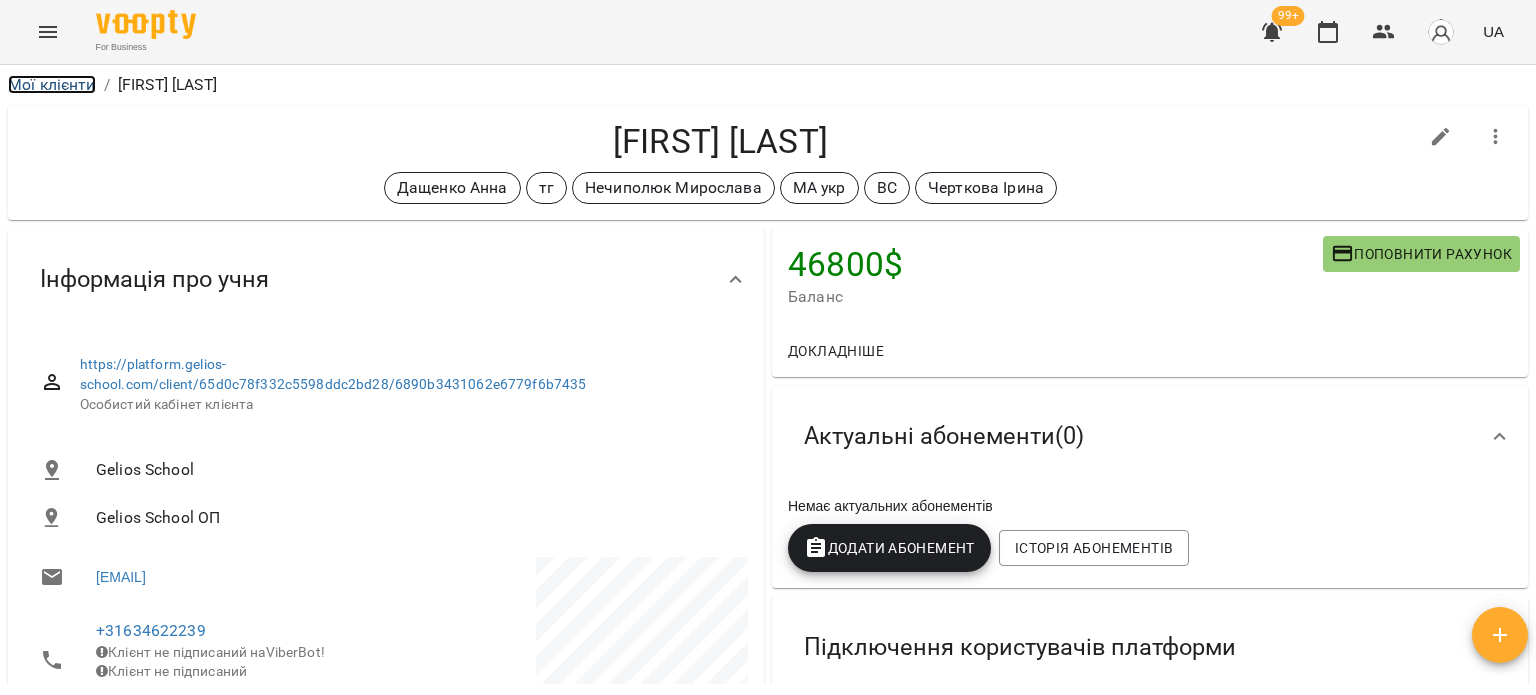 click on "Мої клієнти" at bounding box center [52, 84] 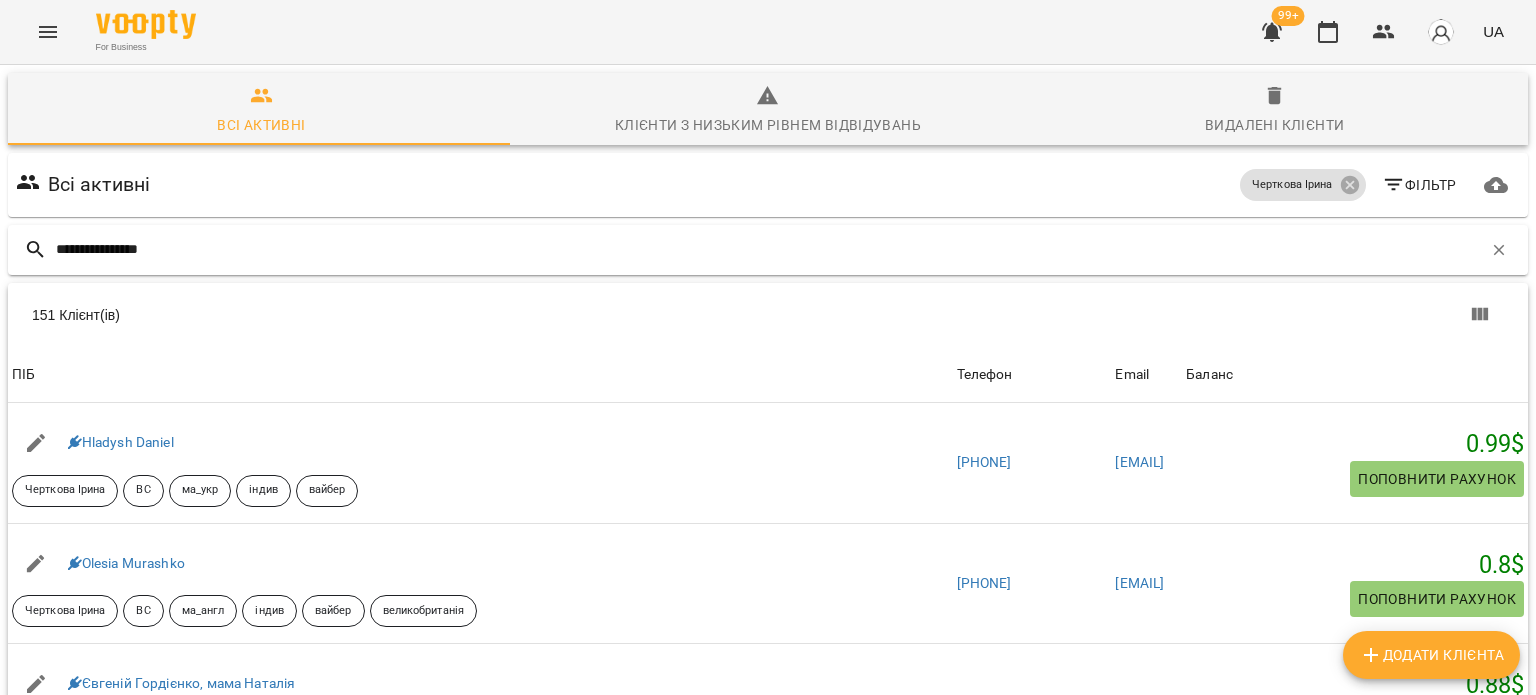 type on "**********" 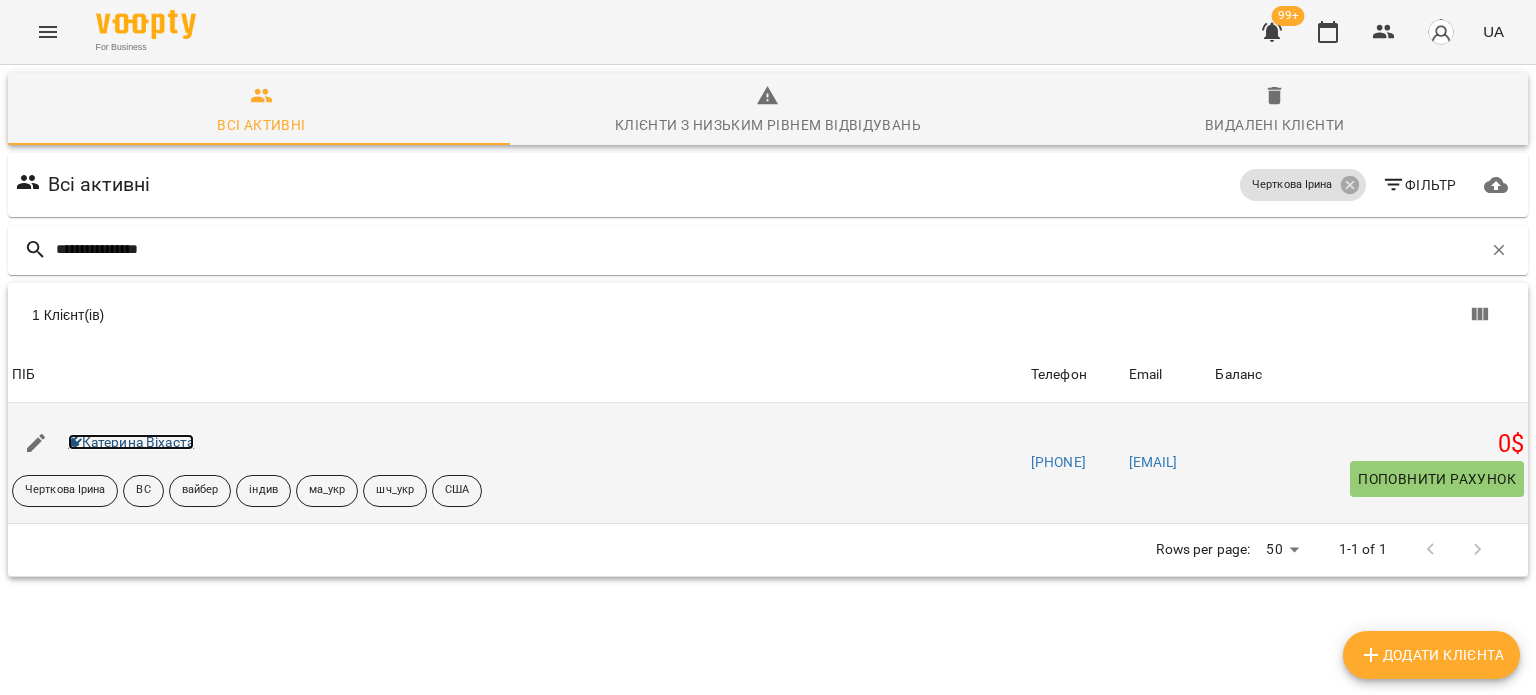 click on "Катерина Віхаста" at bounding box center (131, 442) 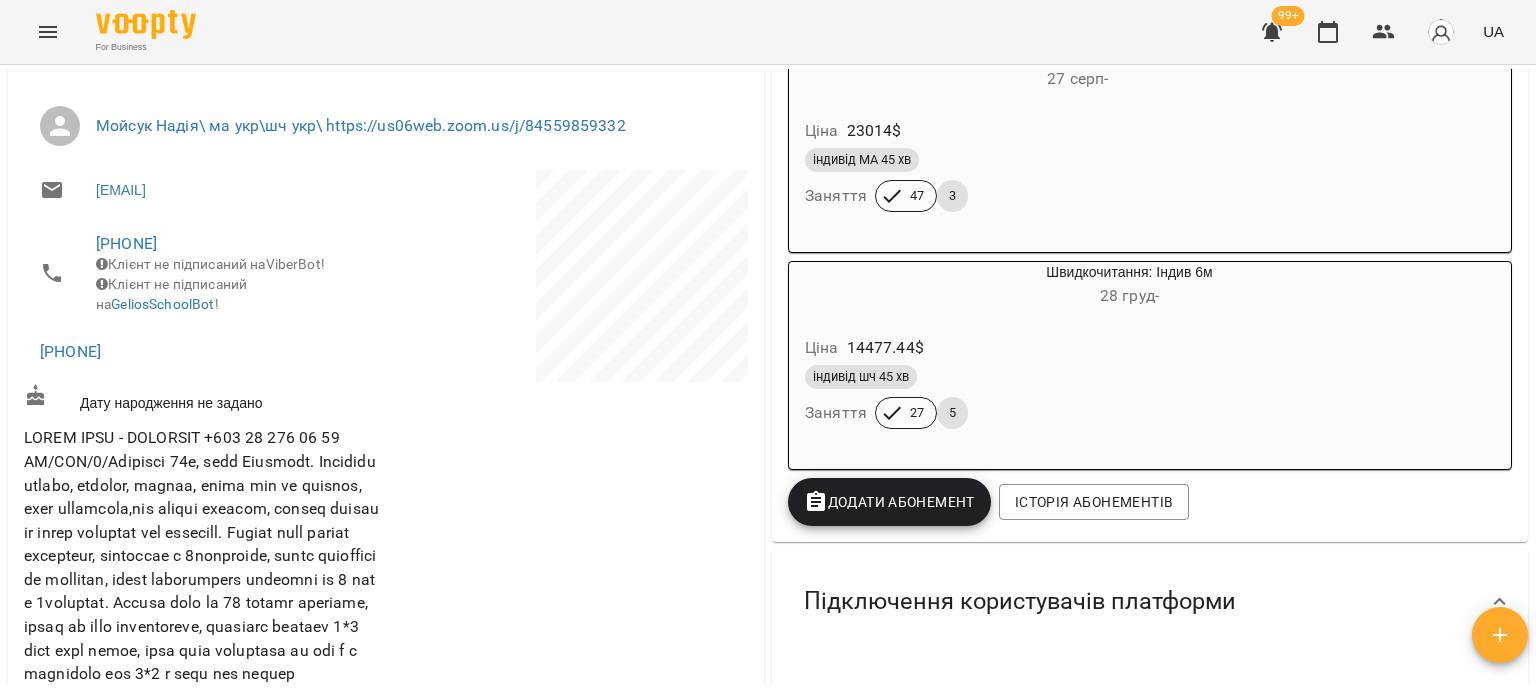 scroll, scrollTop: 300, scrollLeft: 0, axis: vertical 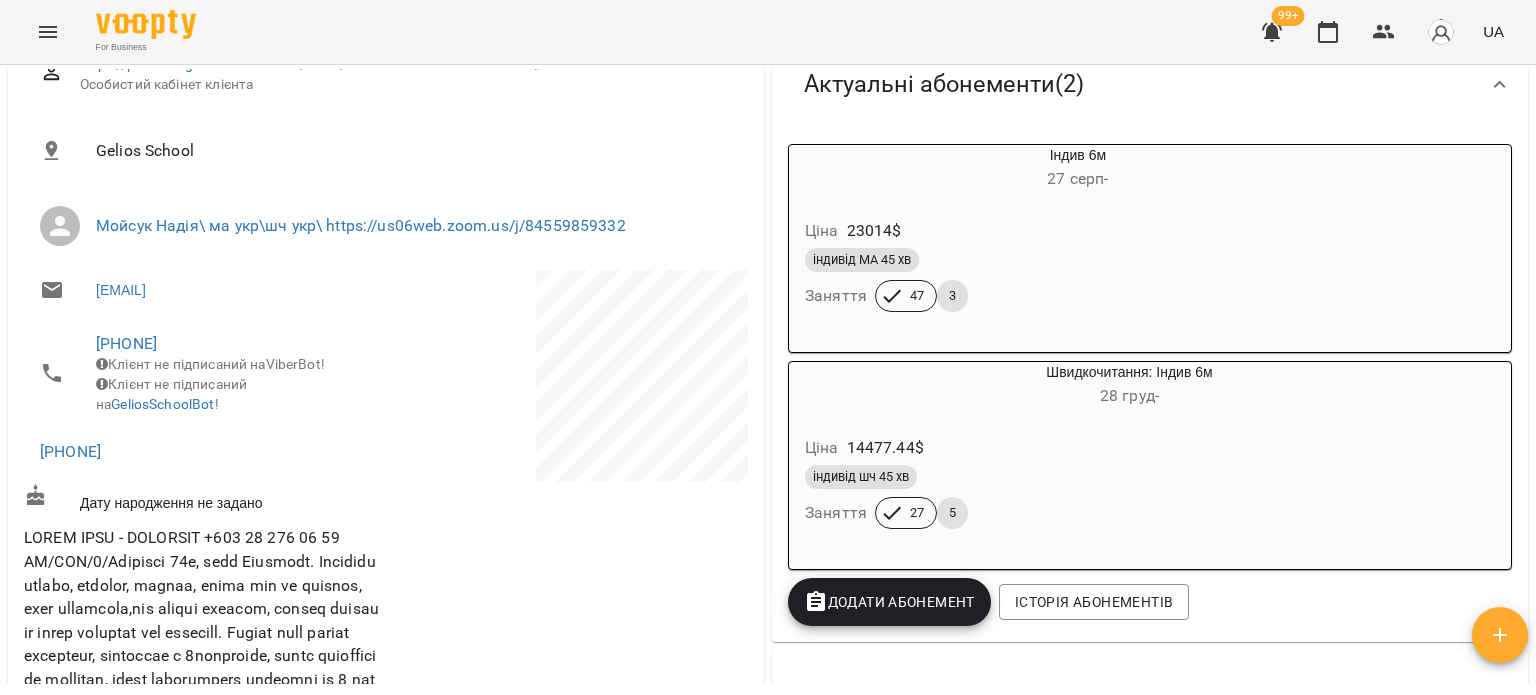 drag, startPoint x: 189, startPoint y: 465, endPoint x: 0, endPoint y: 455, distance: 189.26436 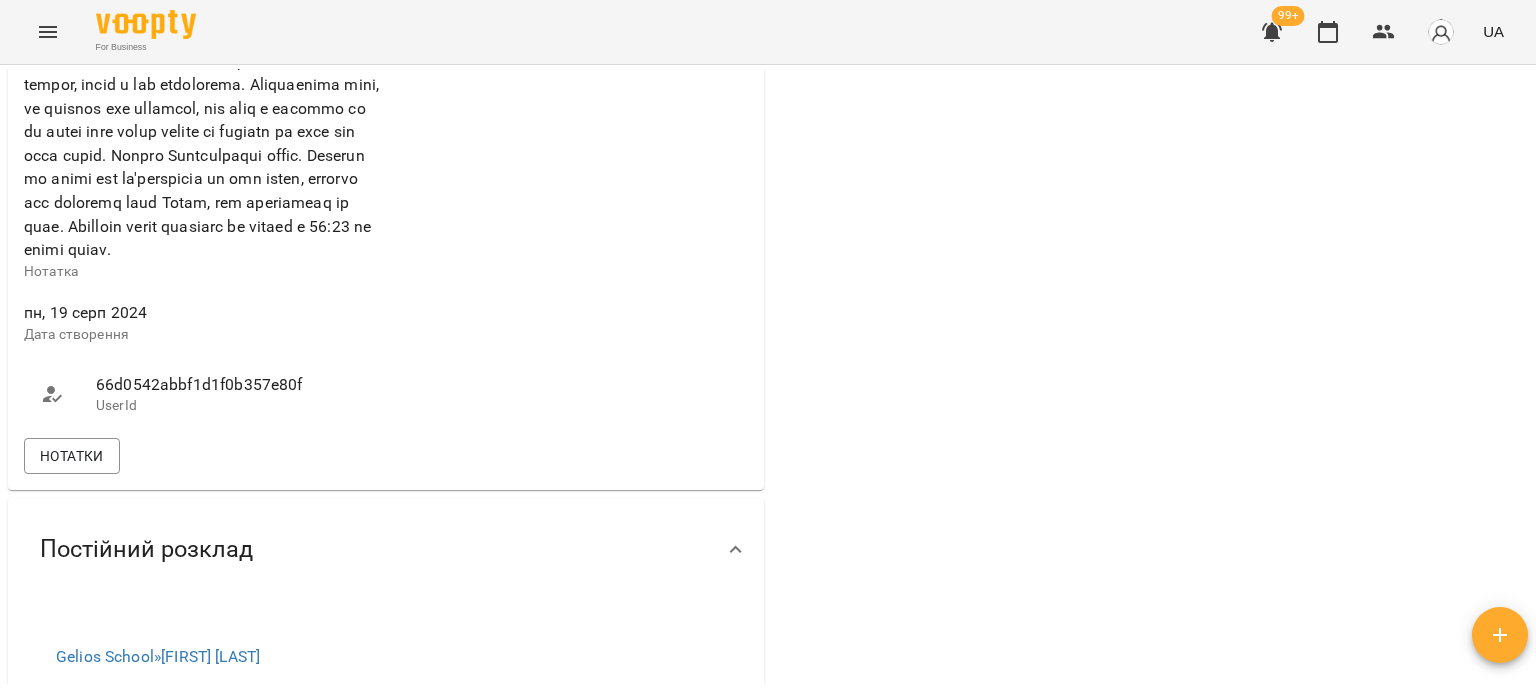 scroll, scrollTop: 1500, scrollLeft: 0, axis: vertical 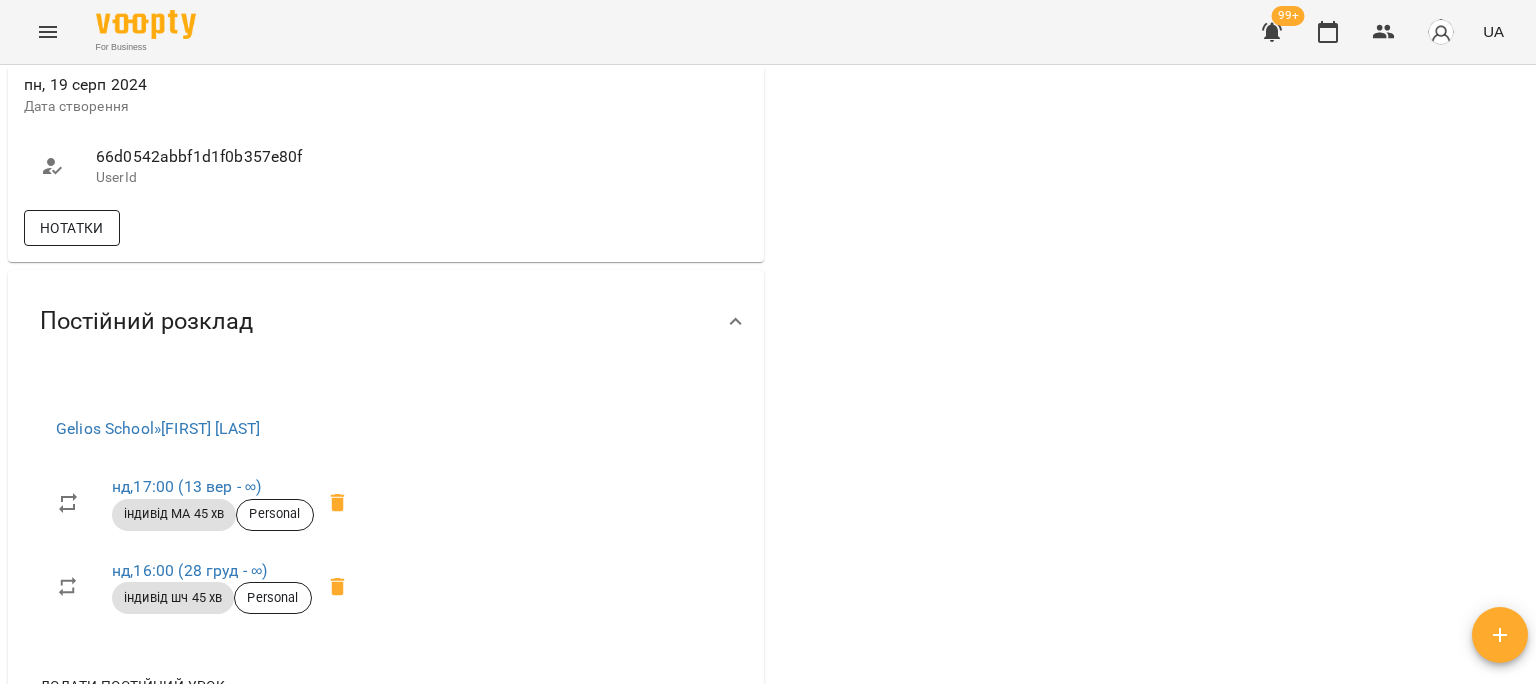 click on "Нотатки" at bounding box center [72, 228] 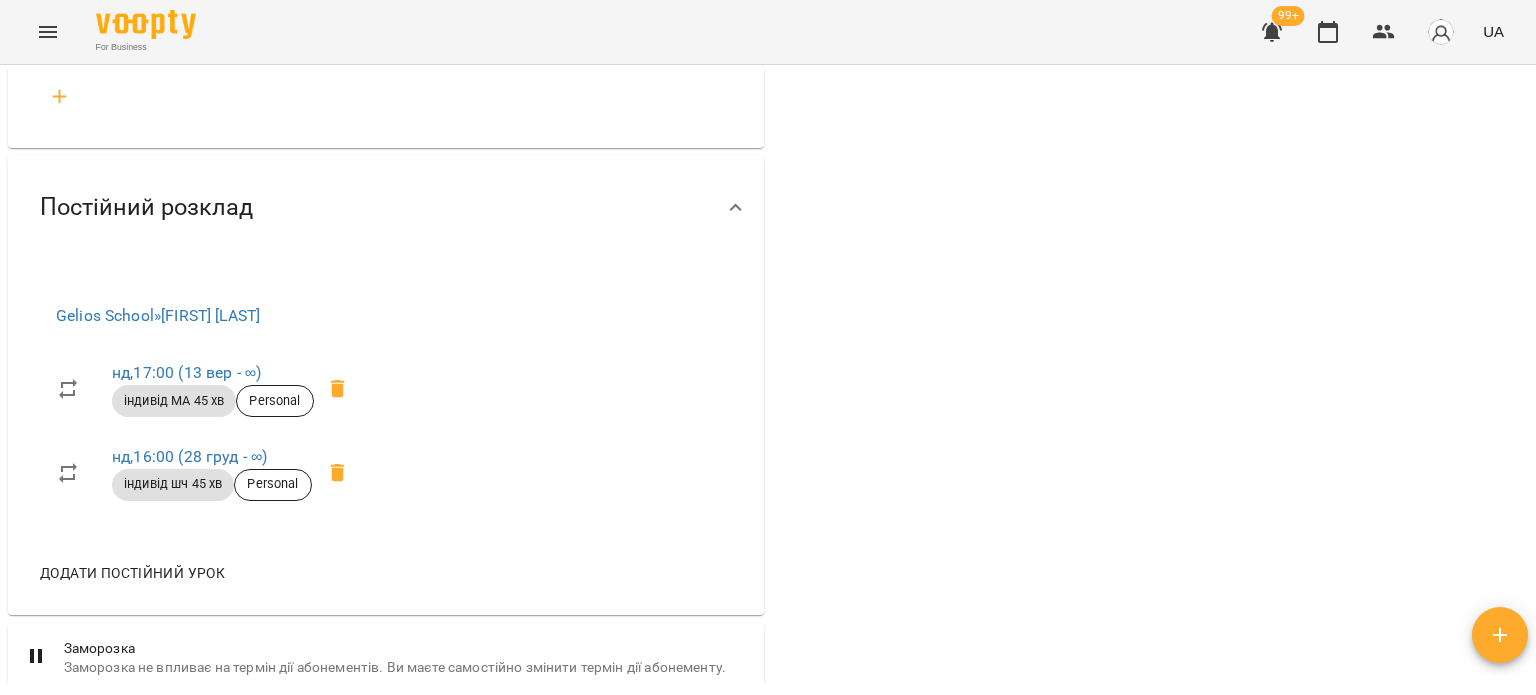 scroll, scrollTop: 4500, scrollLeft: 0, axis: vertical 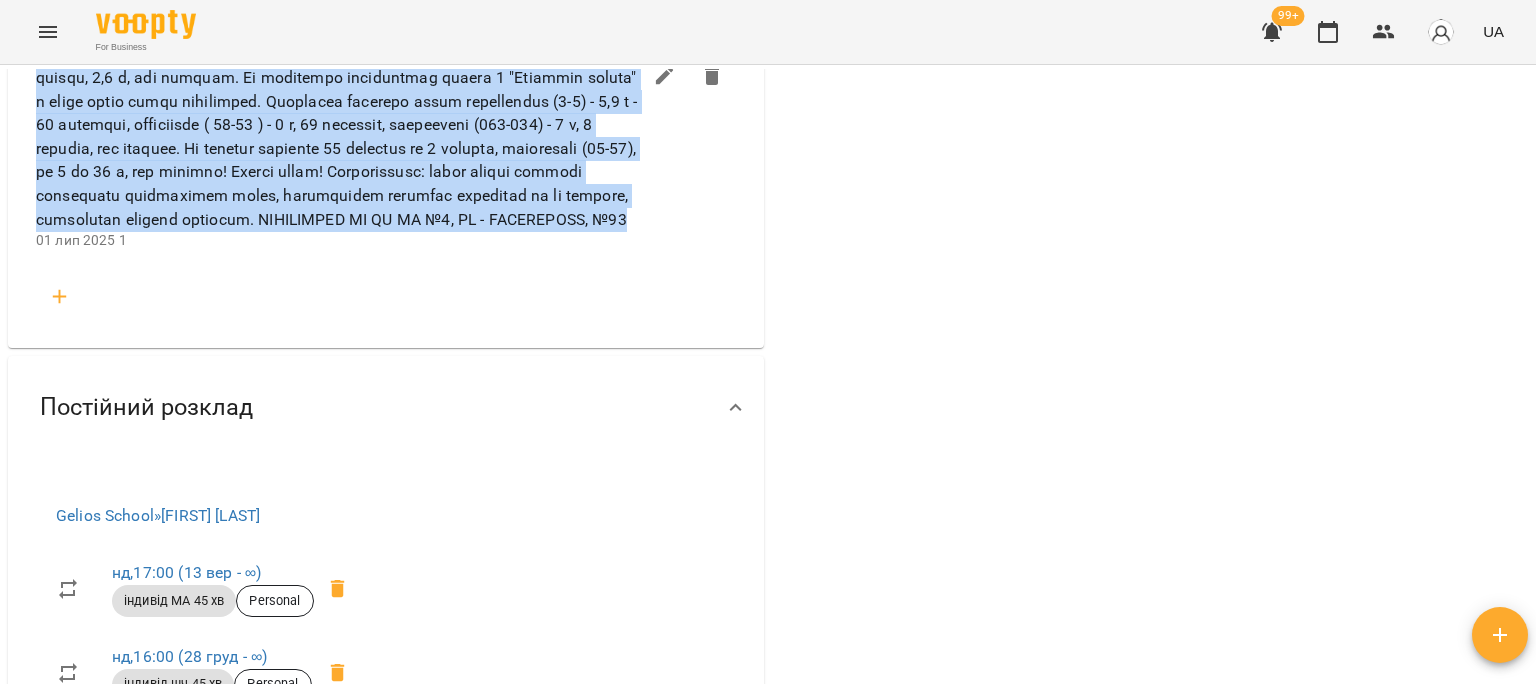drag, startPoint x: 36, startPoint y: 207, endPoint x: 546, endPoint y: 564, distance: 622.53436 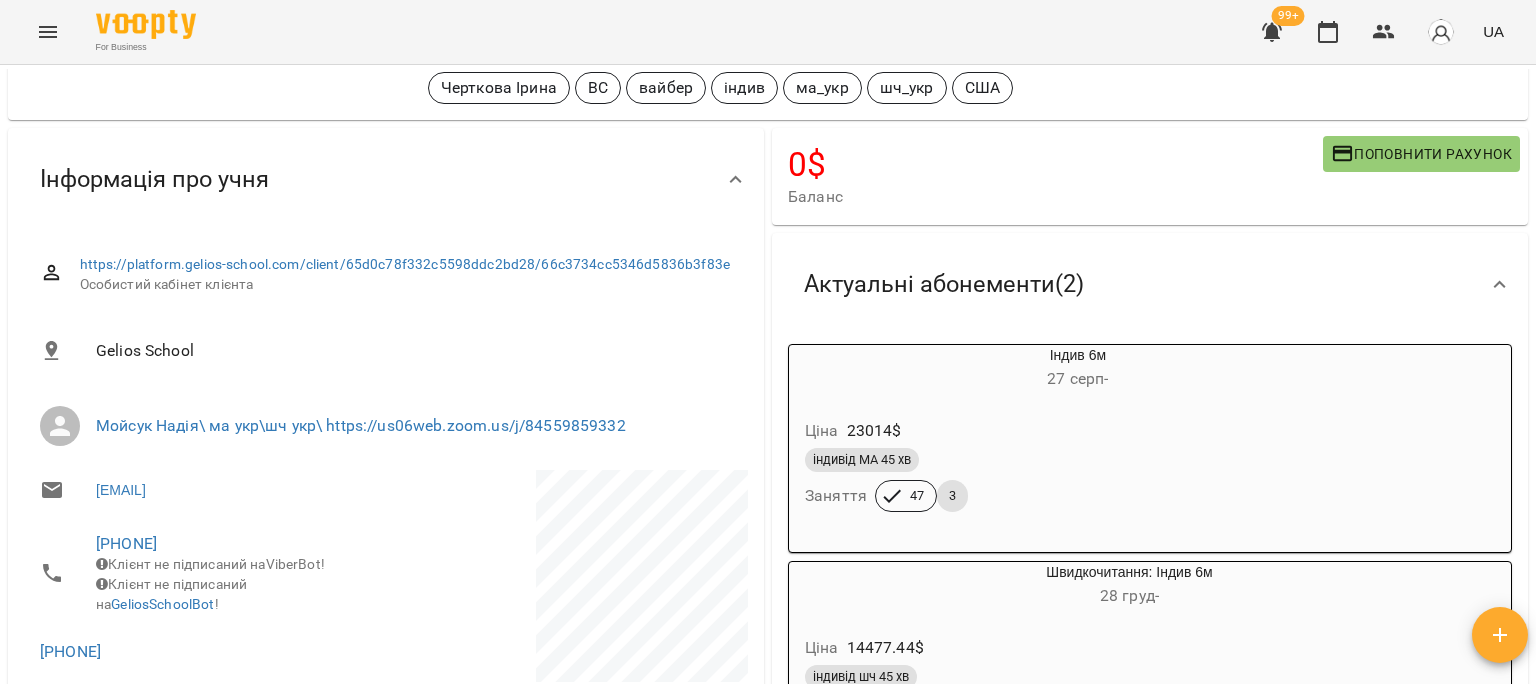 scroll, scrollTop: 200, scrollLeft: 0, axis: vertical 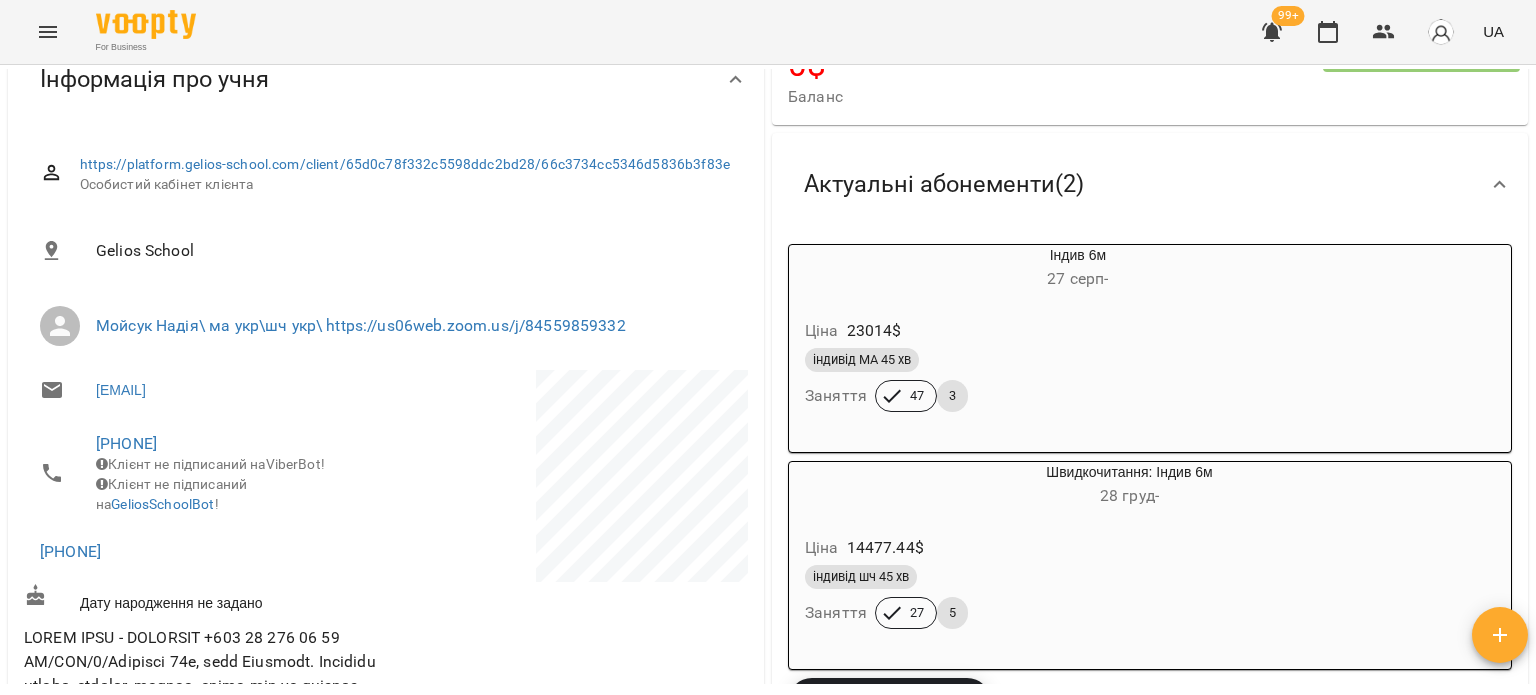 click on "індивід МА 45 хв" at bounding box center [1030, 360] 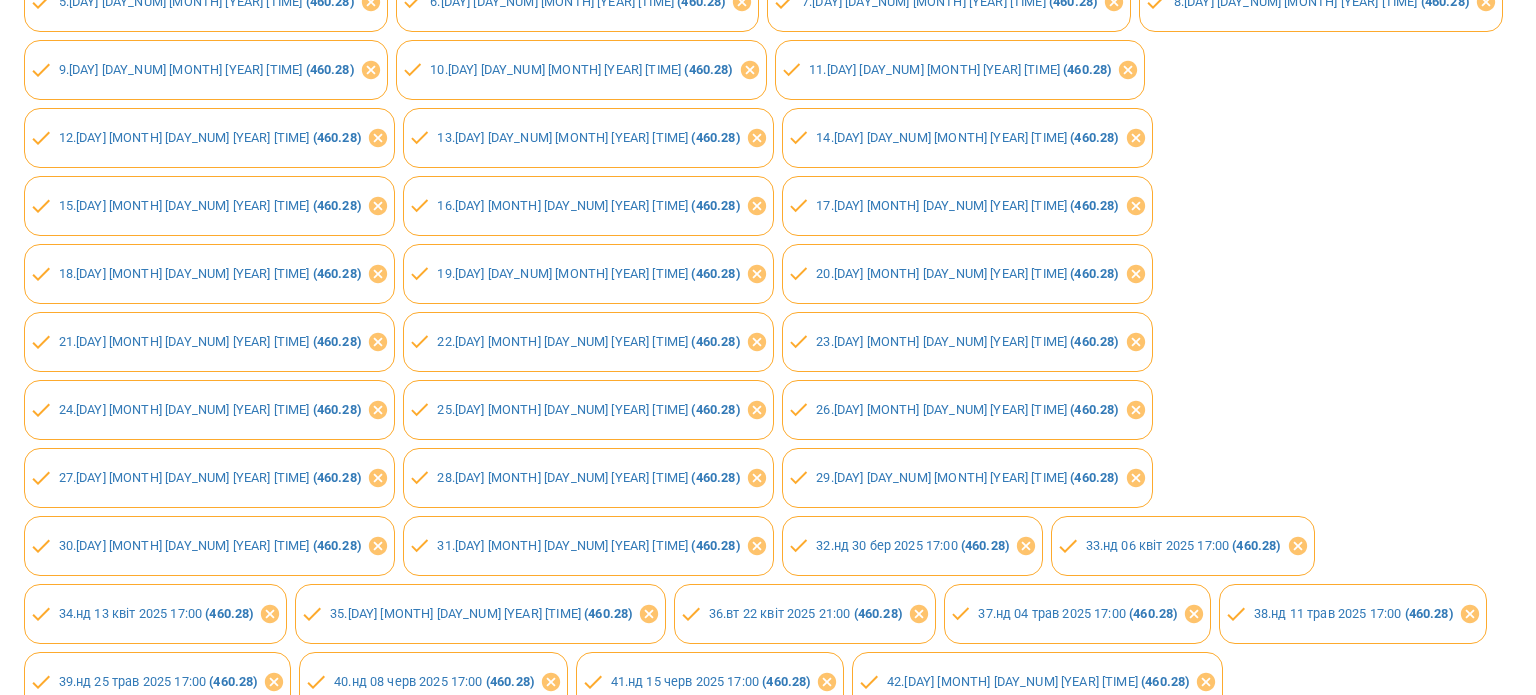 scroll, scrollTop: 148, scrollLeft: 0, axis: vertical 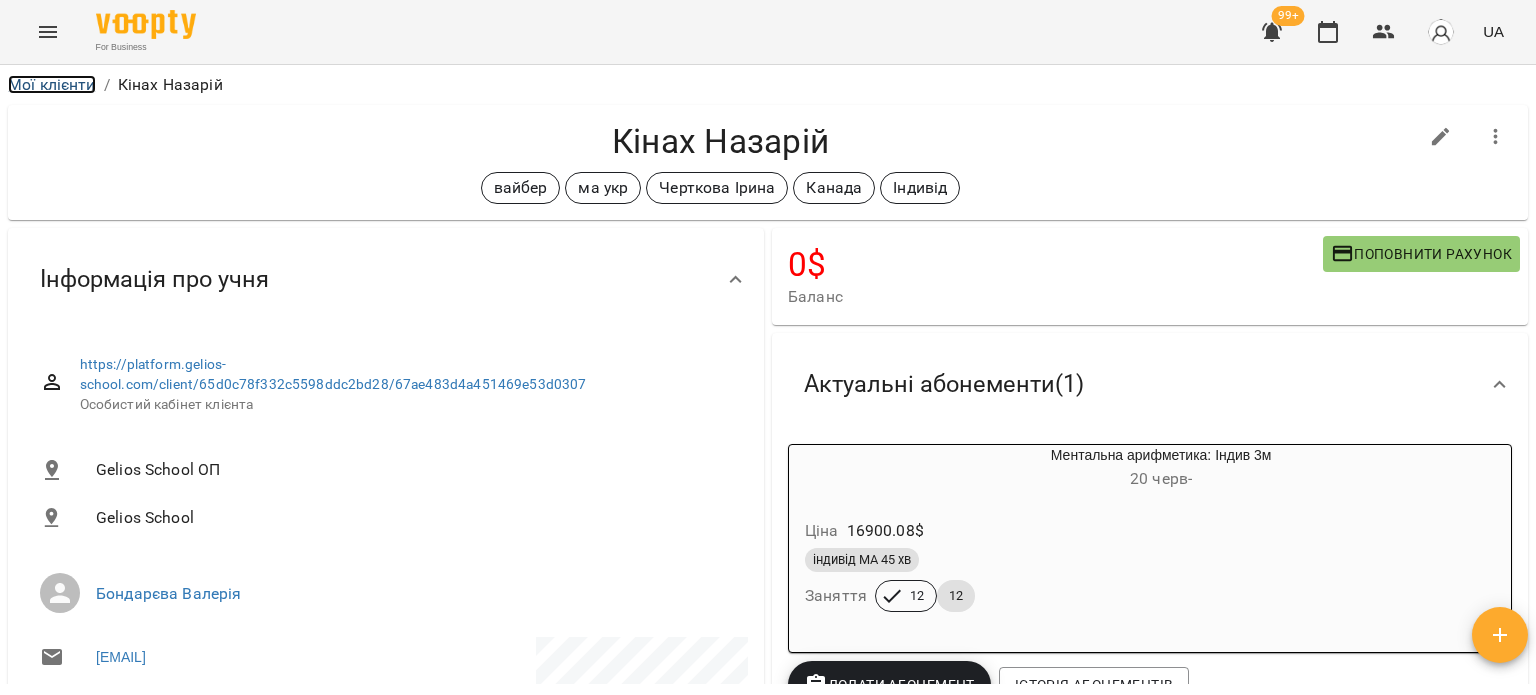 click on "Мої клієнти" at bounding box center (52, 84) 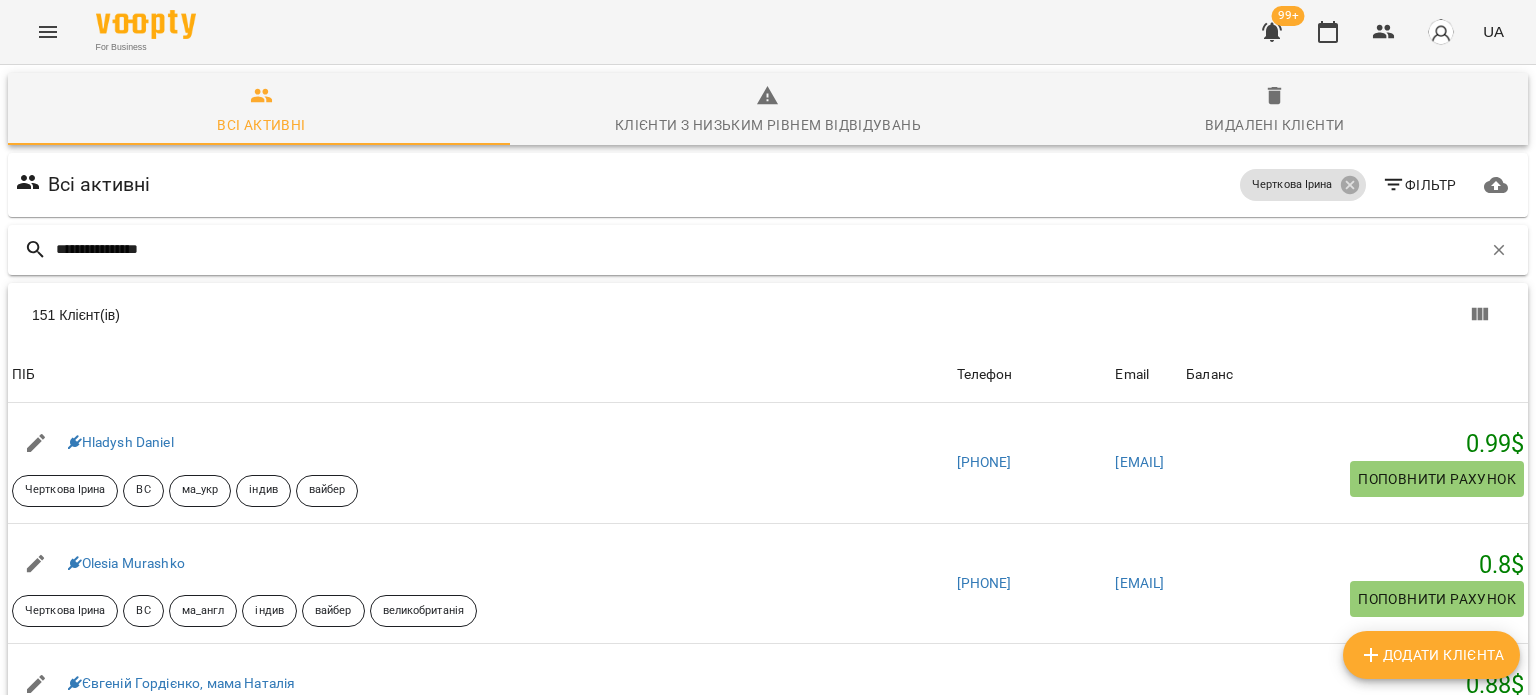 type on "**********" 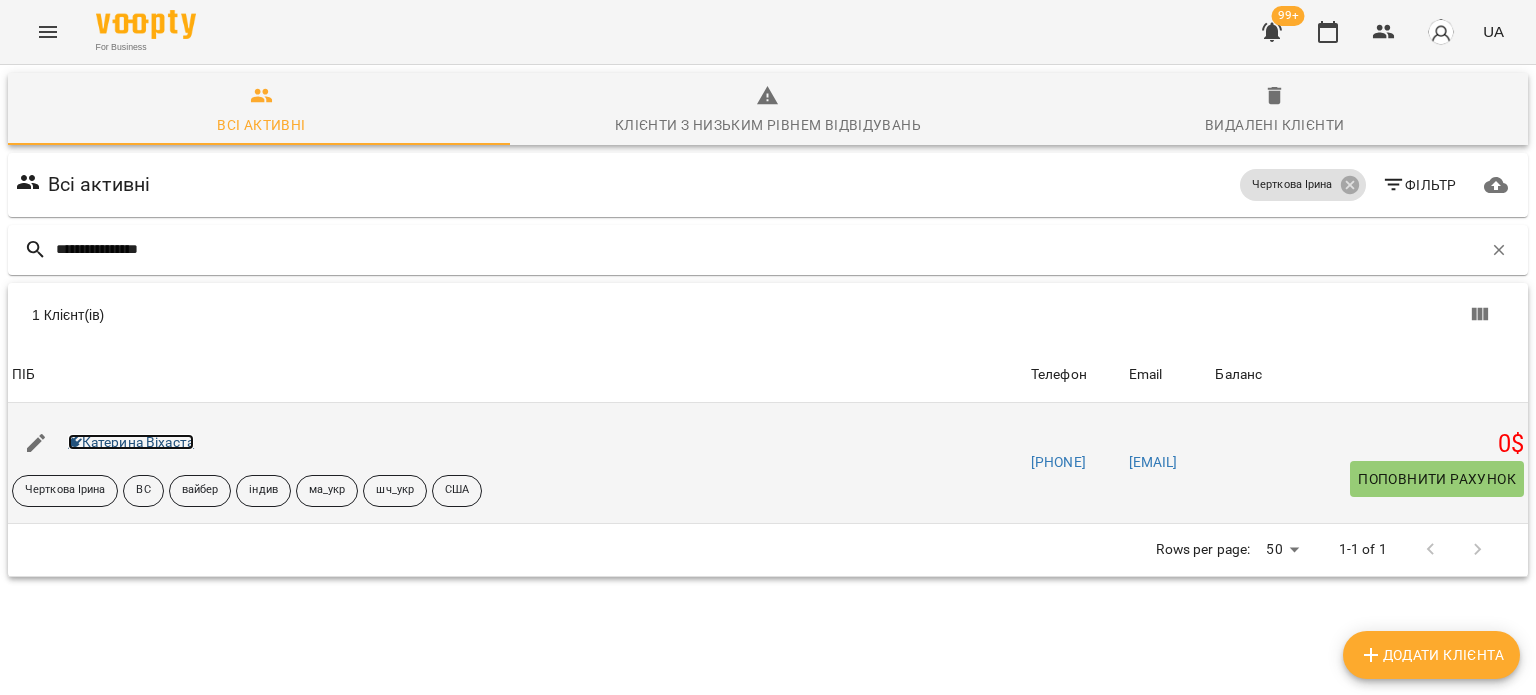 click on "Катерина Віхаста" at bounding box center [131, 442] 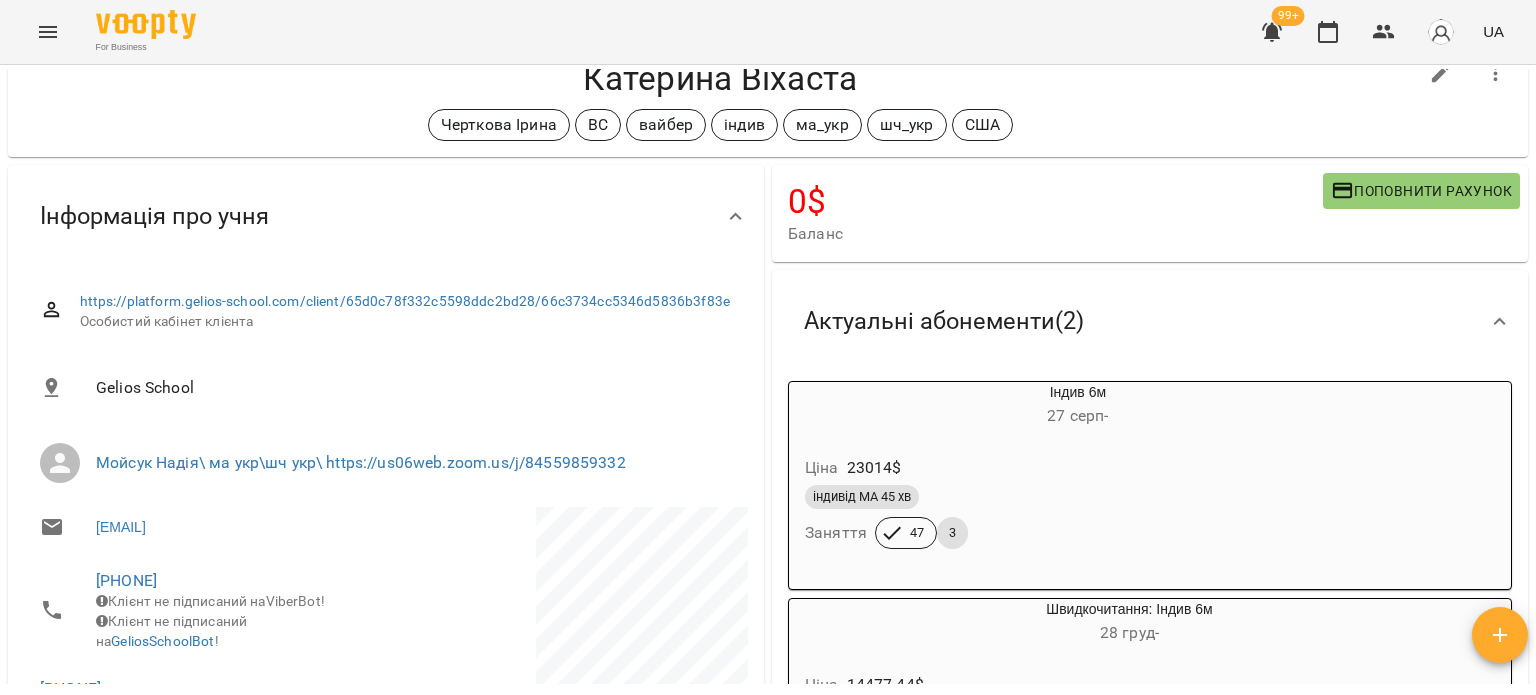 scroll, scrollTop: 0, scrollLeft: 0, axis: both 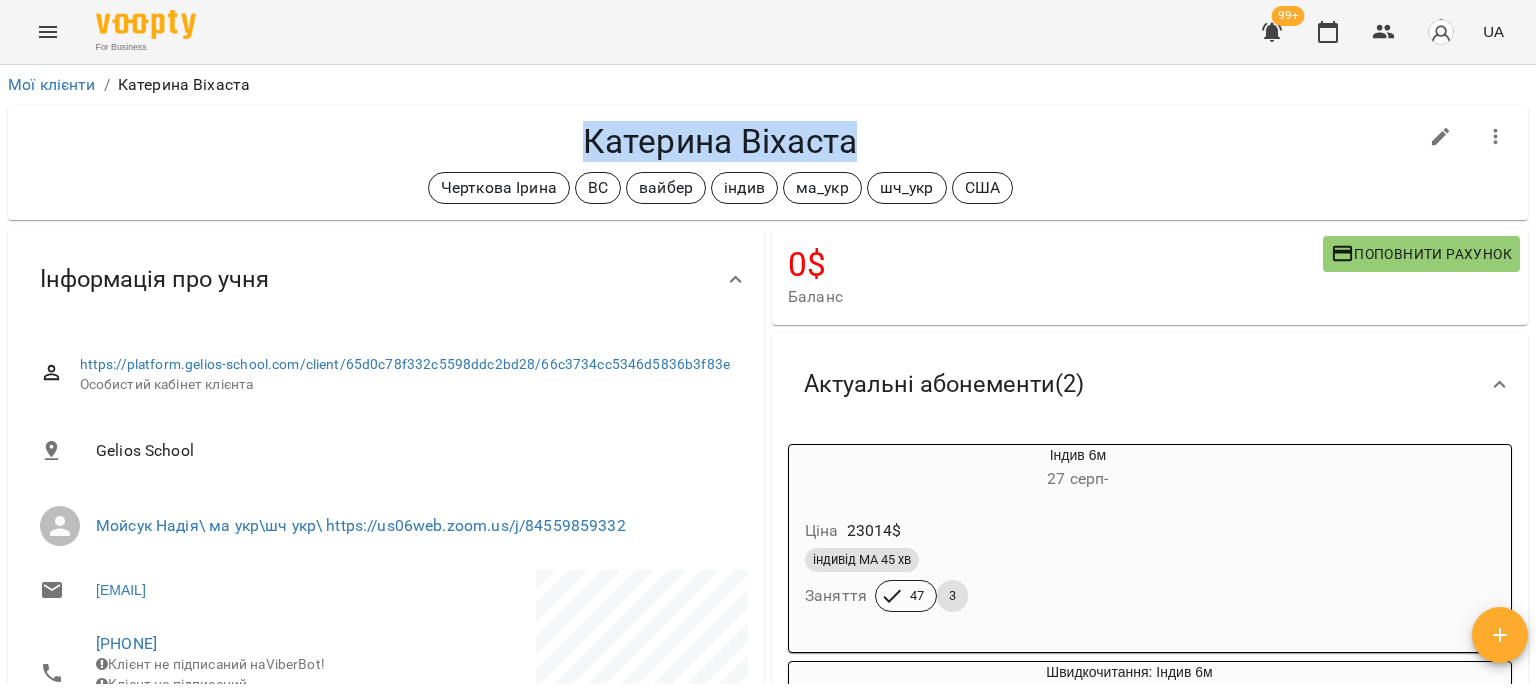 drag, startPoint x: 574, startPoint y: 142, endPoint x: 859, endPoint y: 140, distance: 285.00702 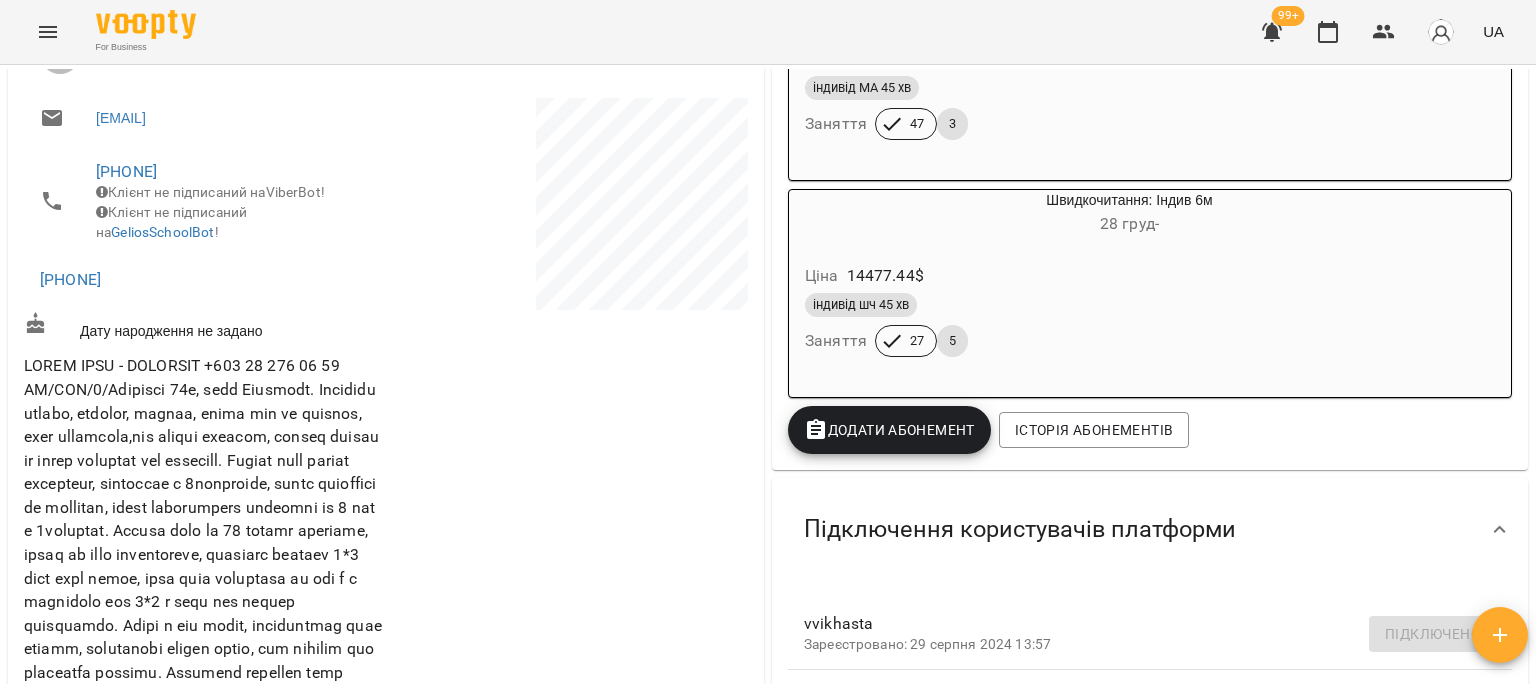 scroll, scrollTop: 0, scrollLeft: 0, axis: both 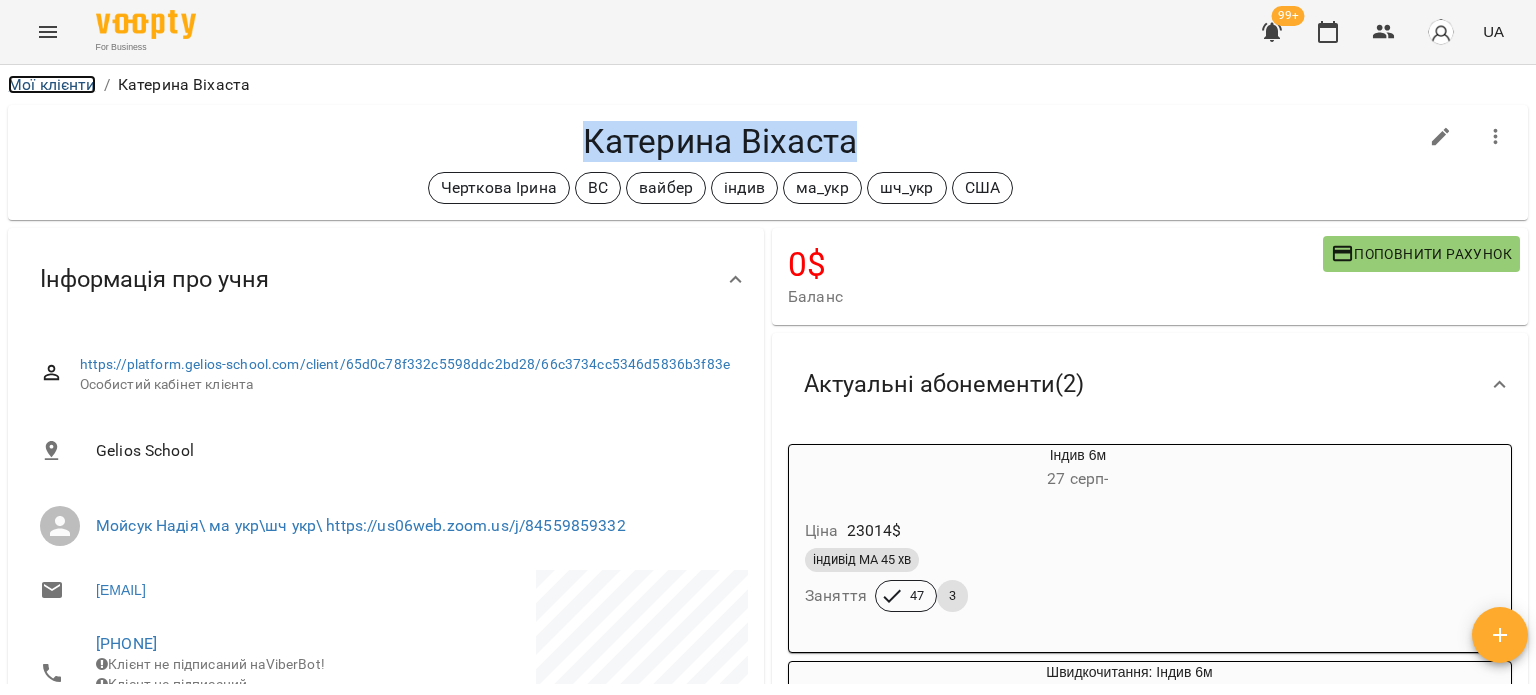 click on "Мої клієнти" at bounding box center [52, 84] 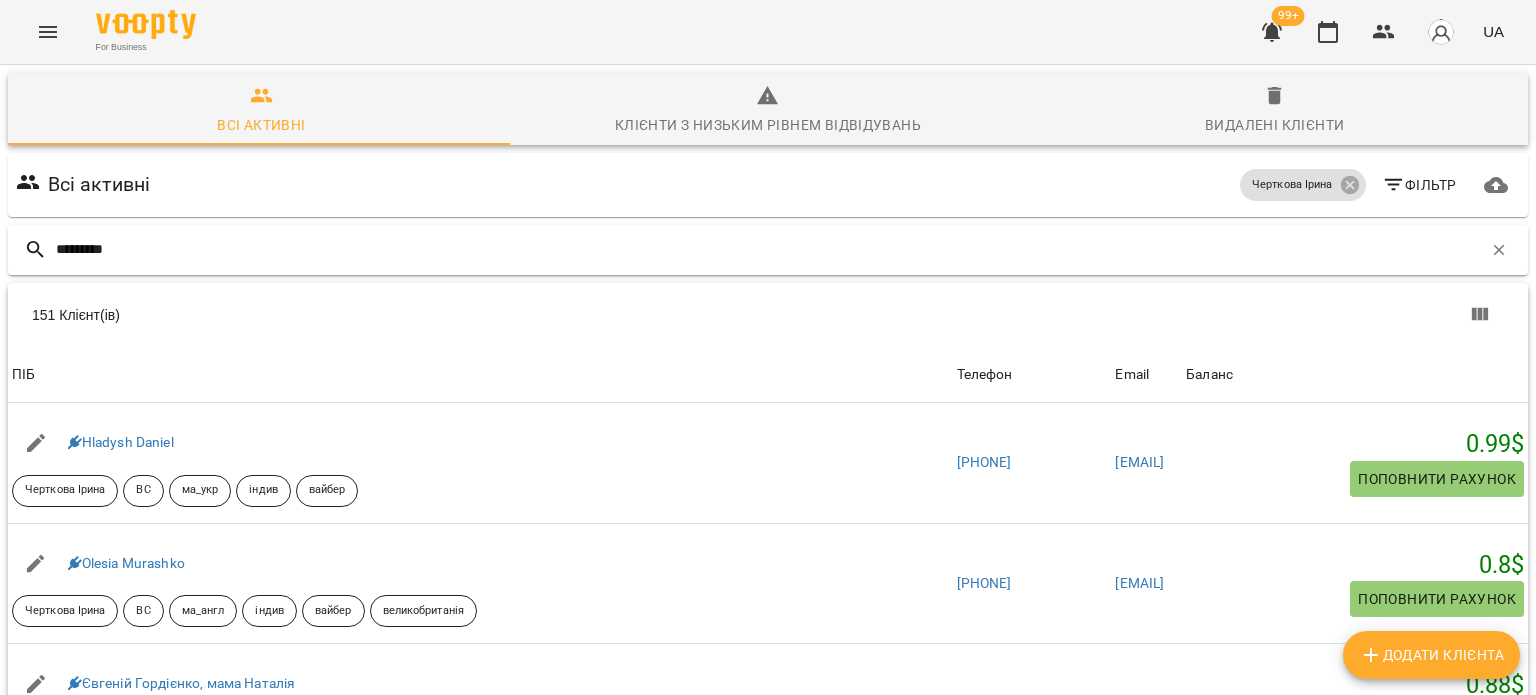 type on "*********" 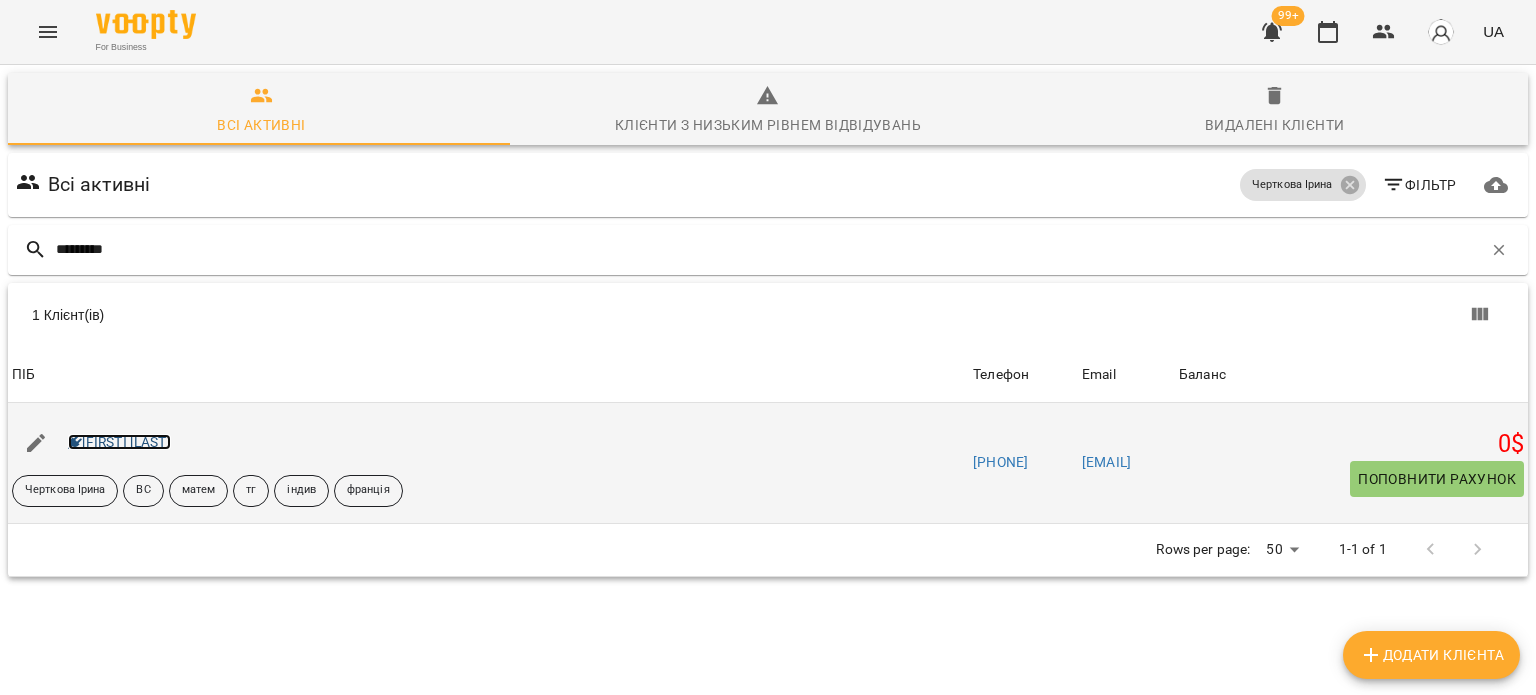 click on "Едже Аджи" at bounding box center [119, 442] 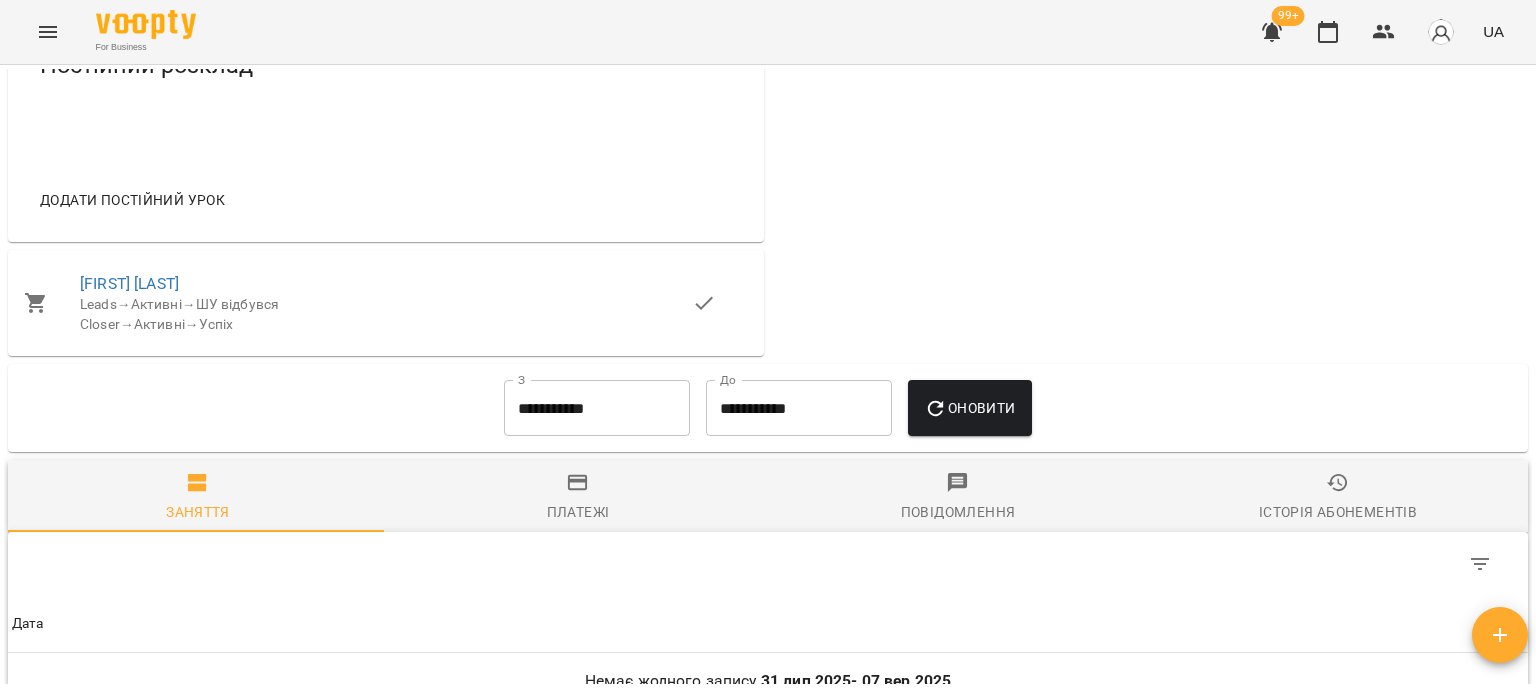scroll, scrollTop: 1868, scrollLeft: 0, axis: vertical 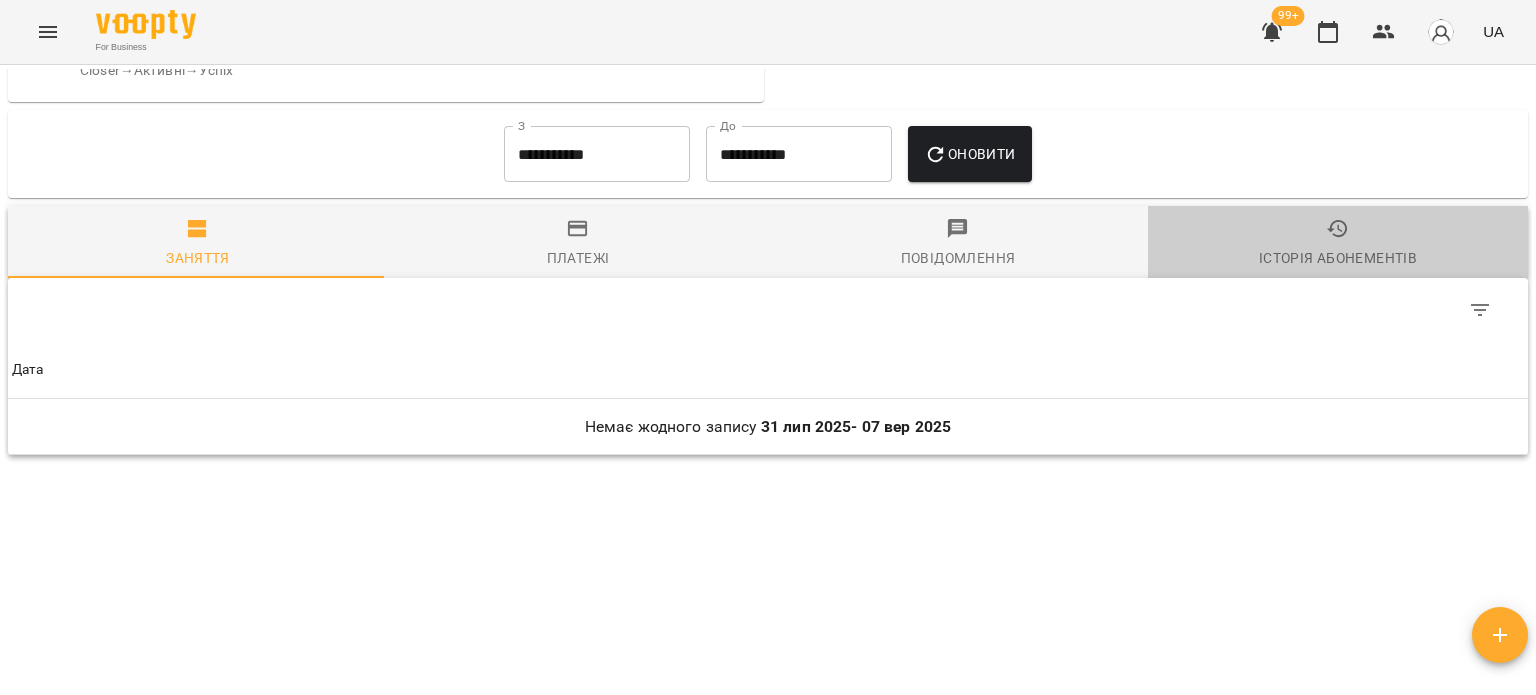 click 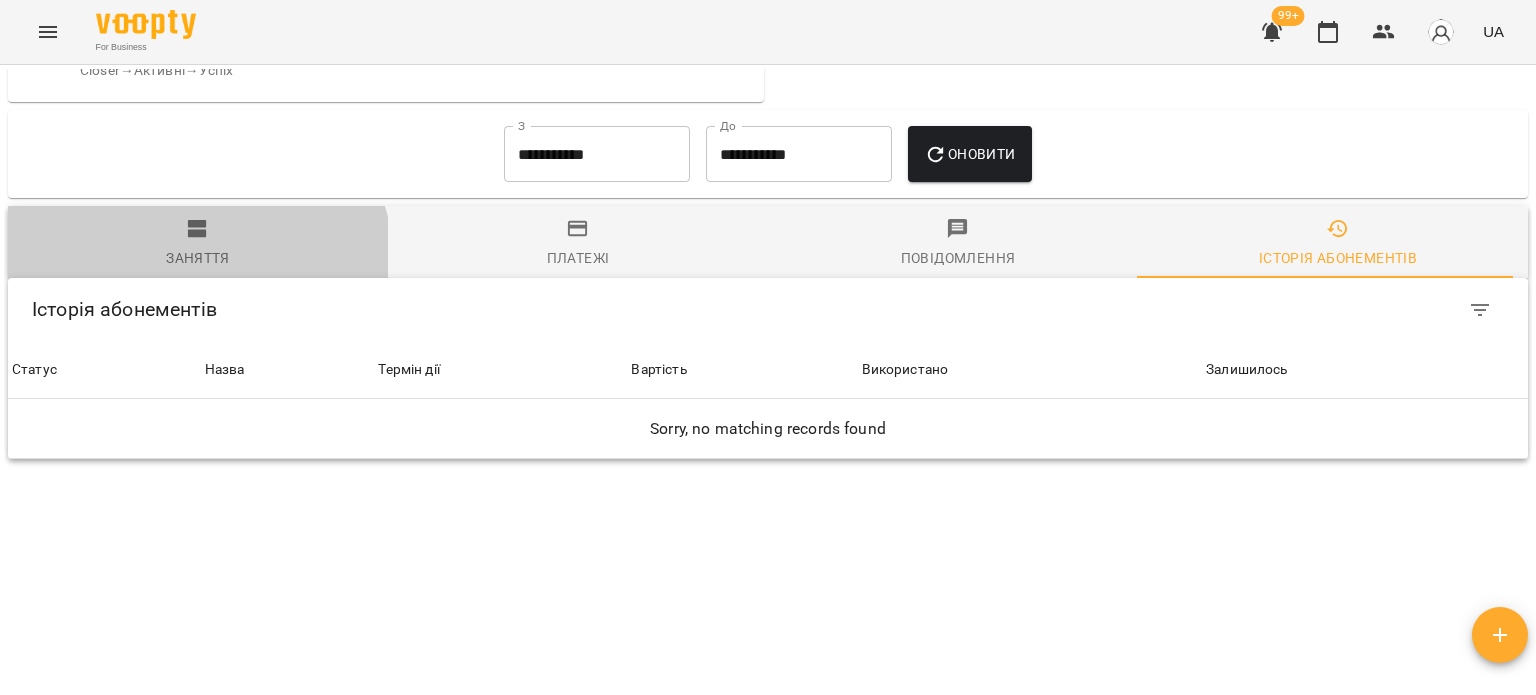 click on "Заняття" at bounding box center (198, 258) 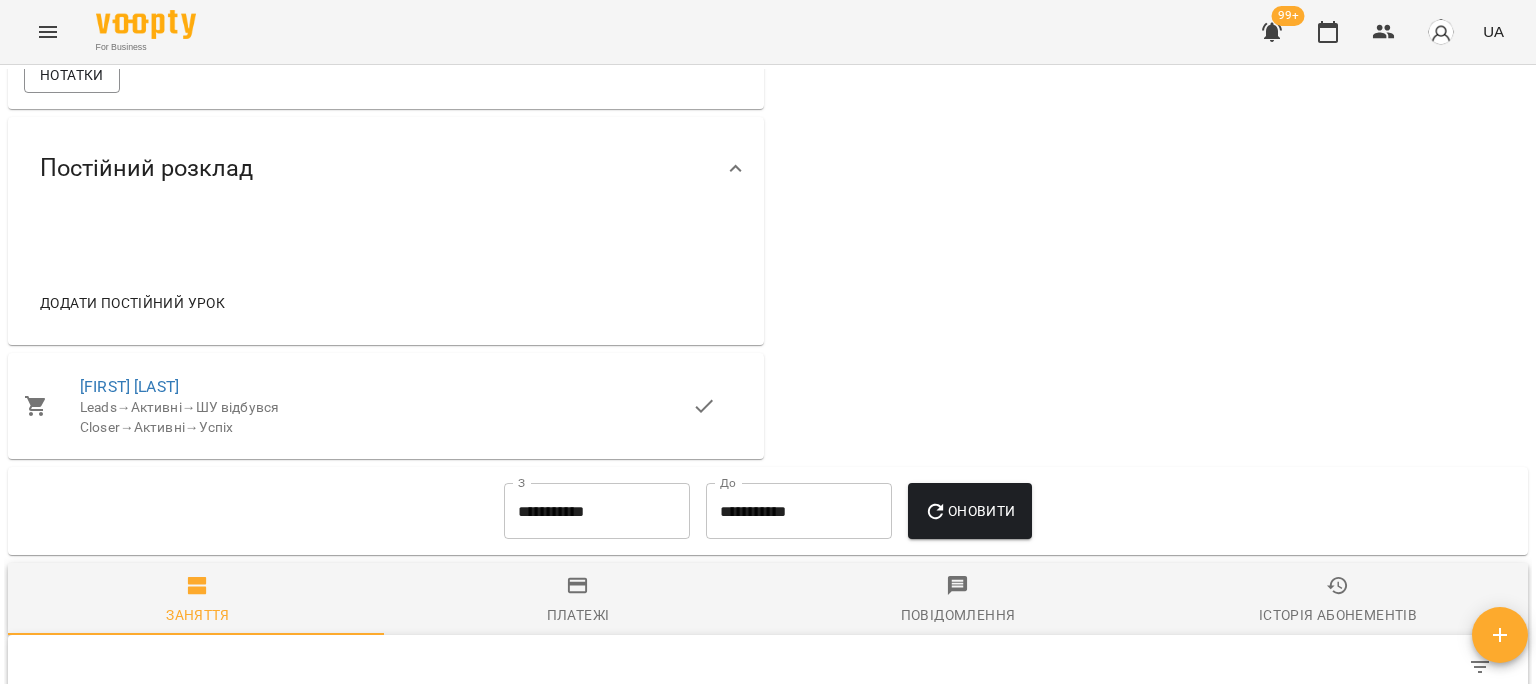 scroll, scrollTop: 1468, scrollLeft: 0, axis: vertical 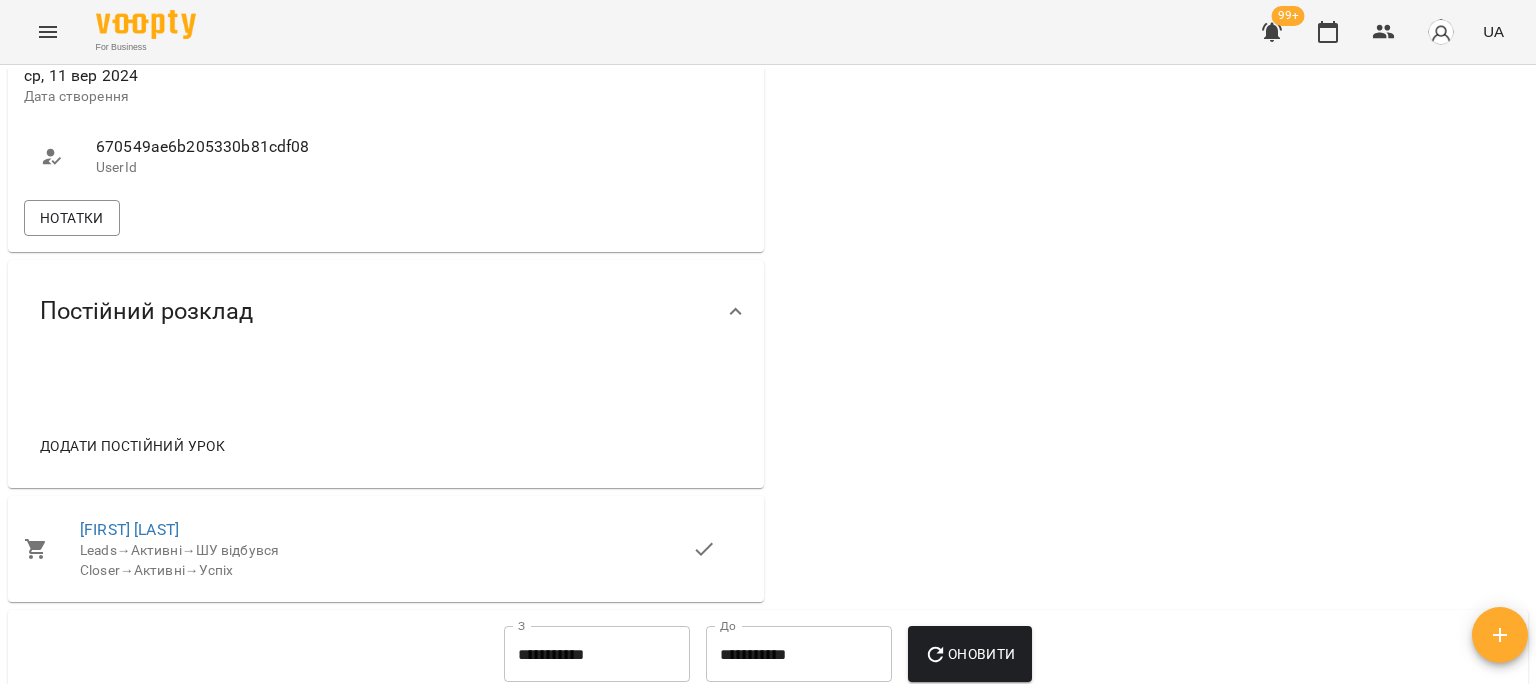 click on "670549ae6b205330b81cdf08 UserId" at bounding box center (203, 156) 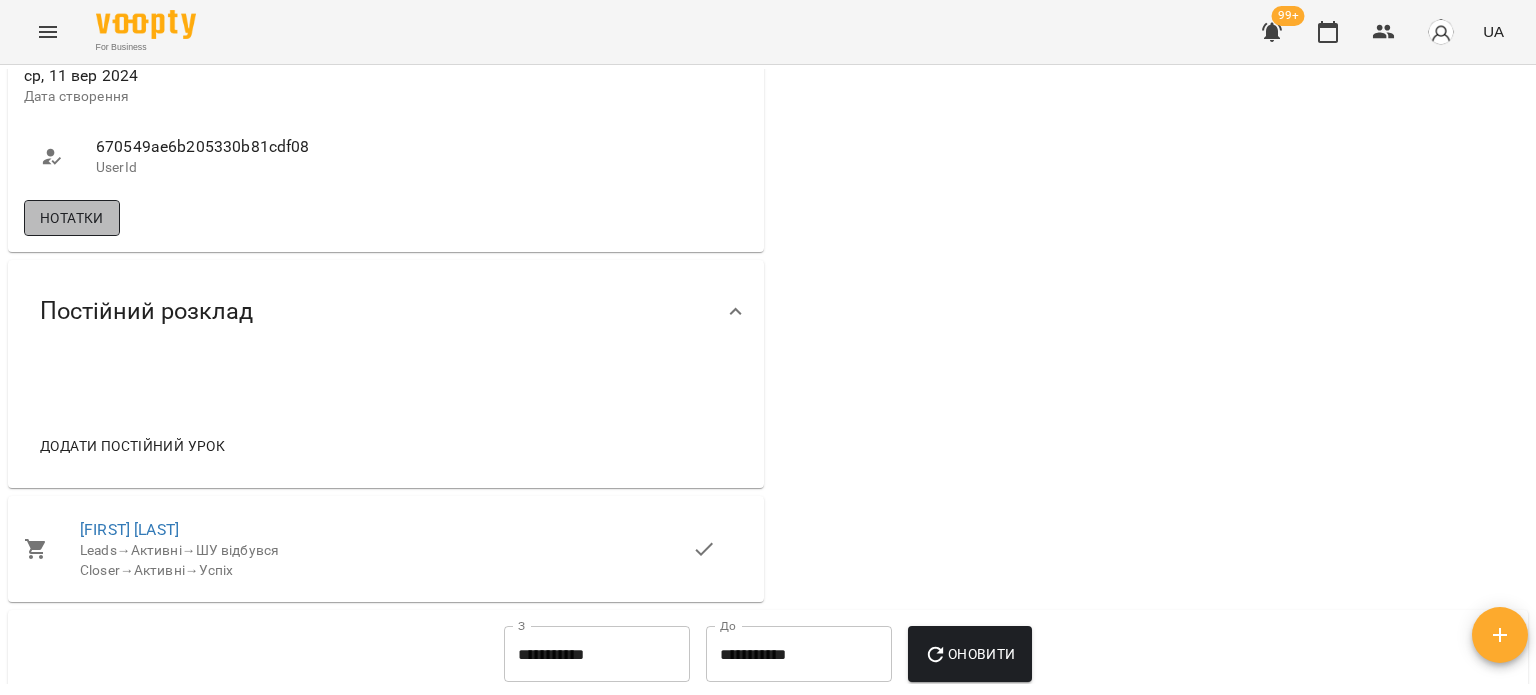 click on "Нотатки" at bounding box center (72, 218) 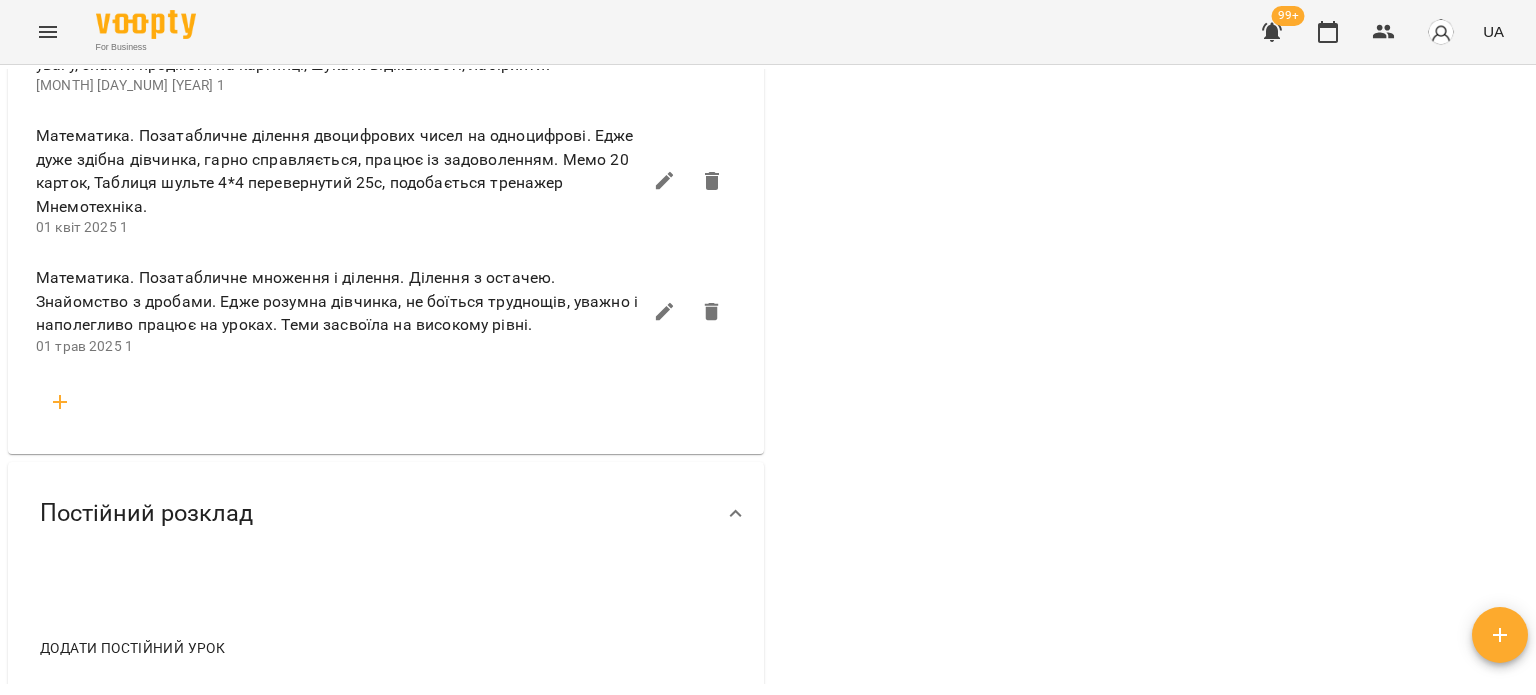 scroll, scrollTop: 2139, scrollLeft: 0, axis: vertical 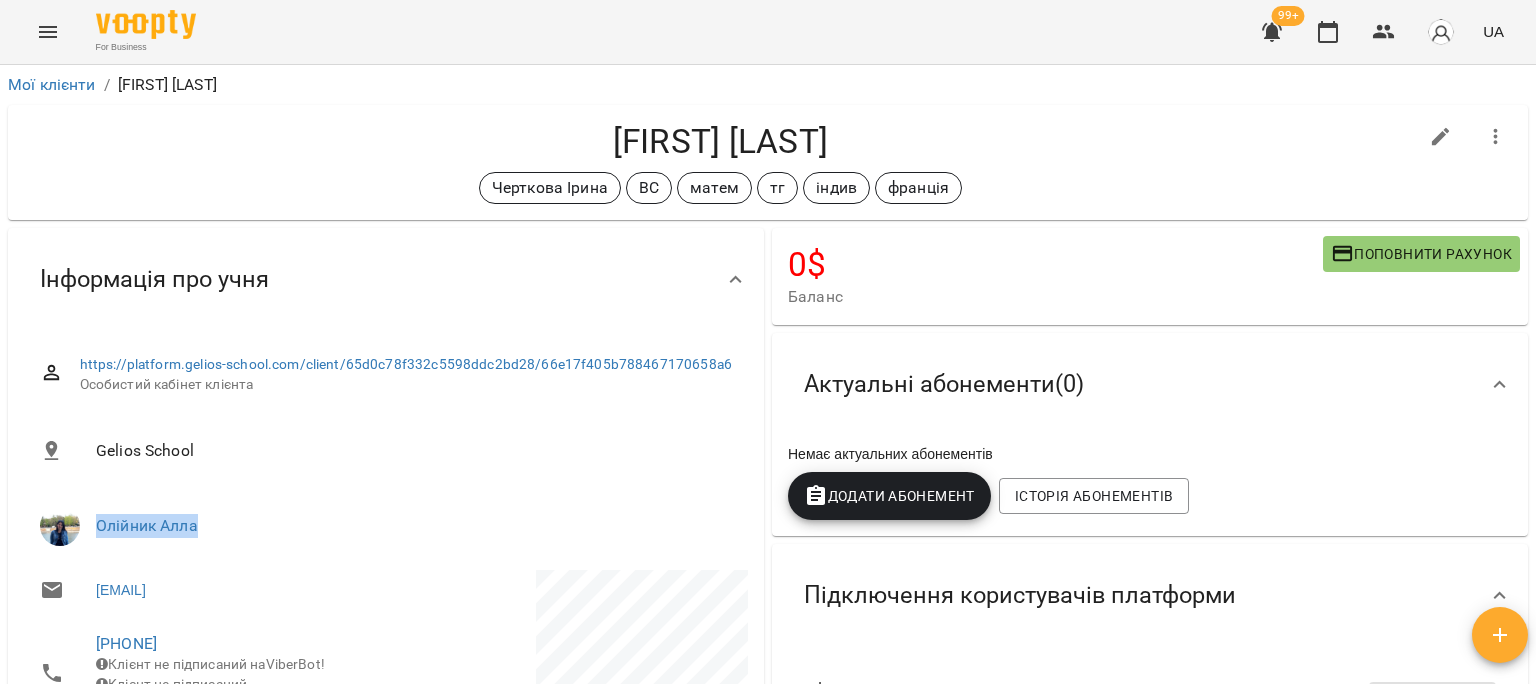 drag, startPoint x: 238, startPoint y: 529, endPoint x: 75, endPoint y: 523, distance: 163.1104 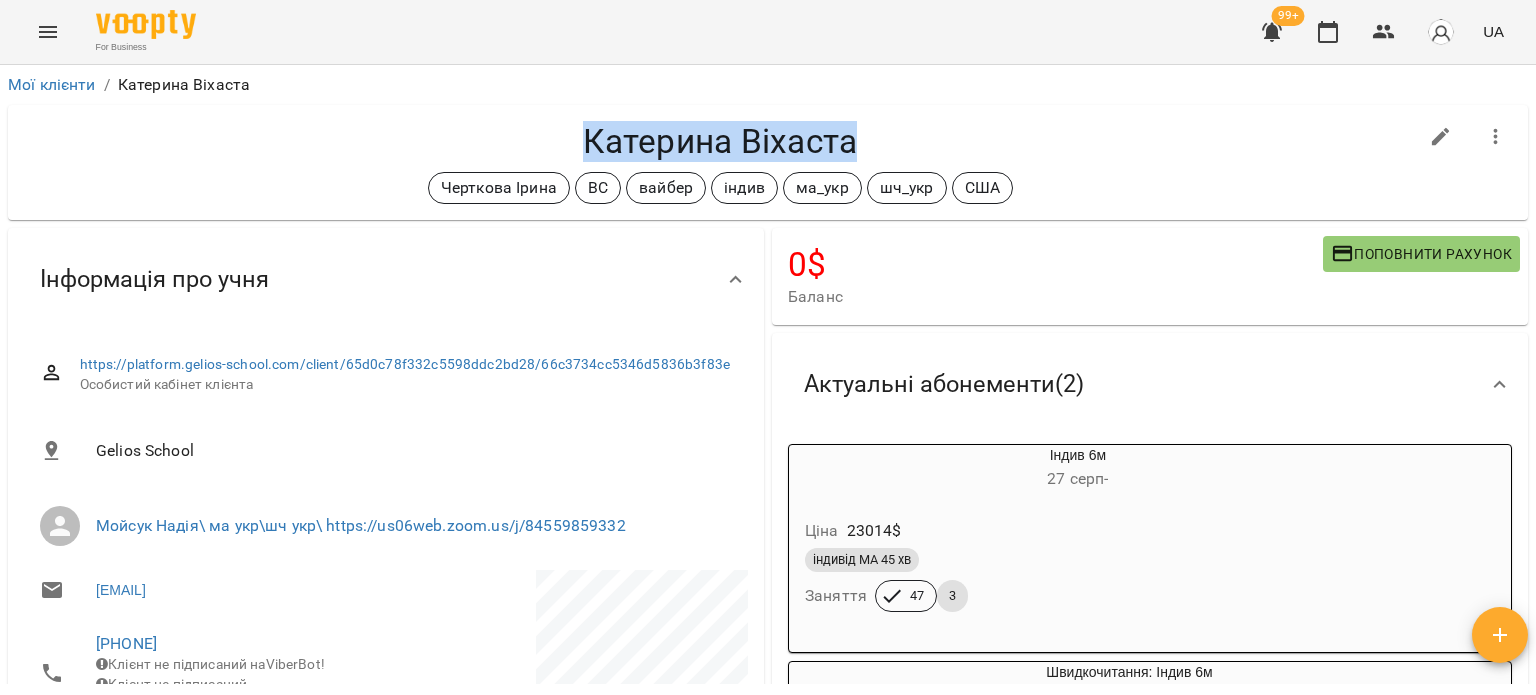 drag, startPoint x: 870, startPoint y: 135, endPoint x: 487, endPoint y: 146, distance: 383.15793 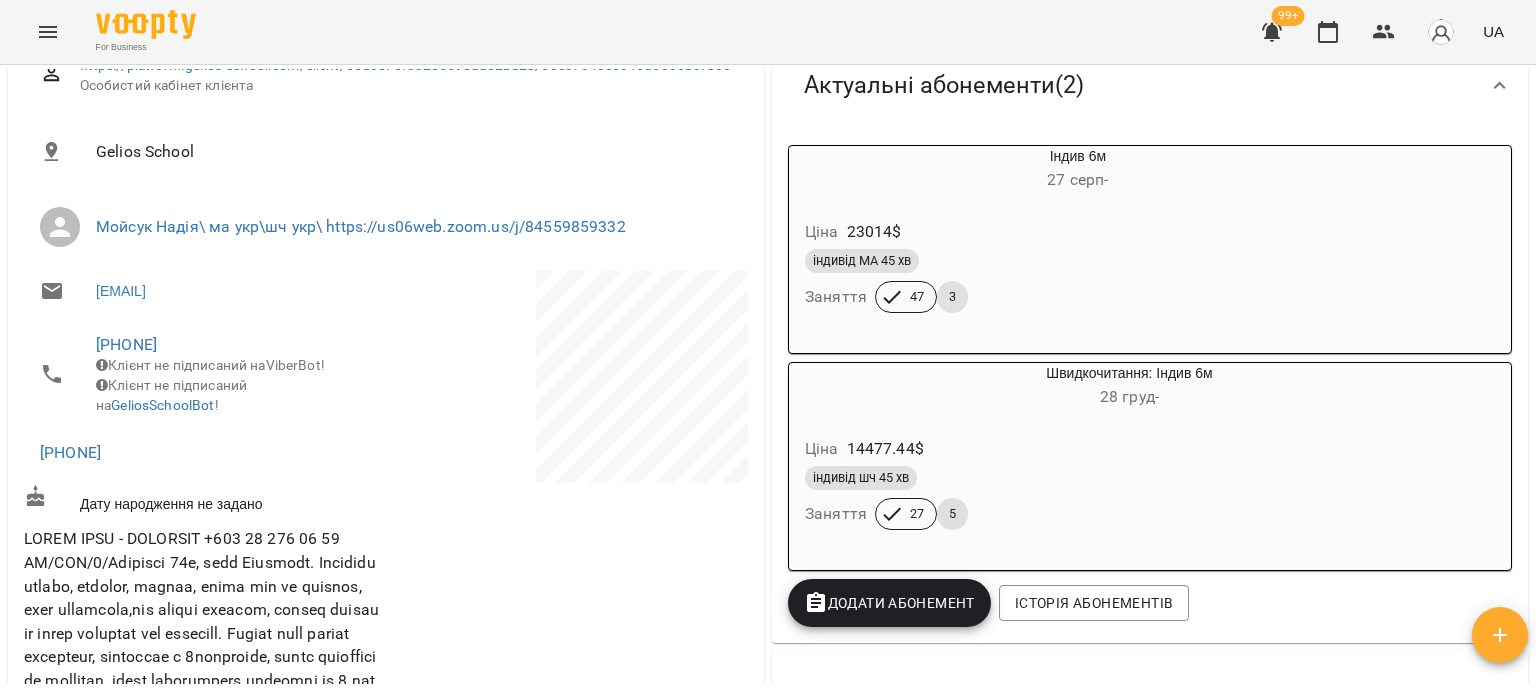 scroll, scrollTop: 300, scrollLeft: 0, axis: vertical 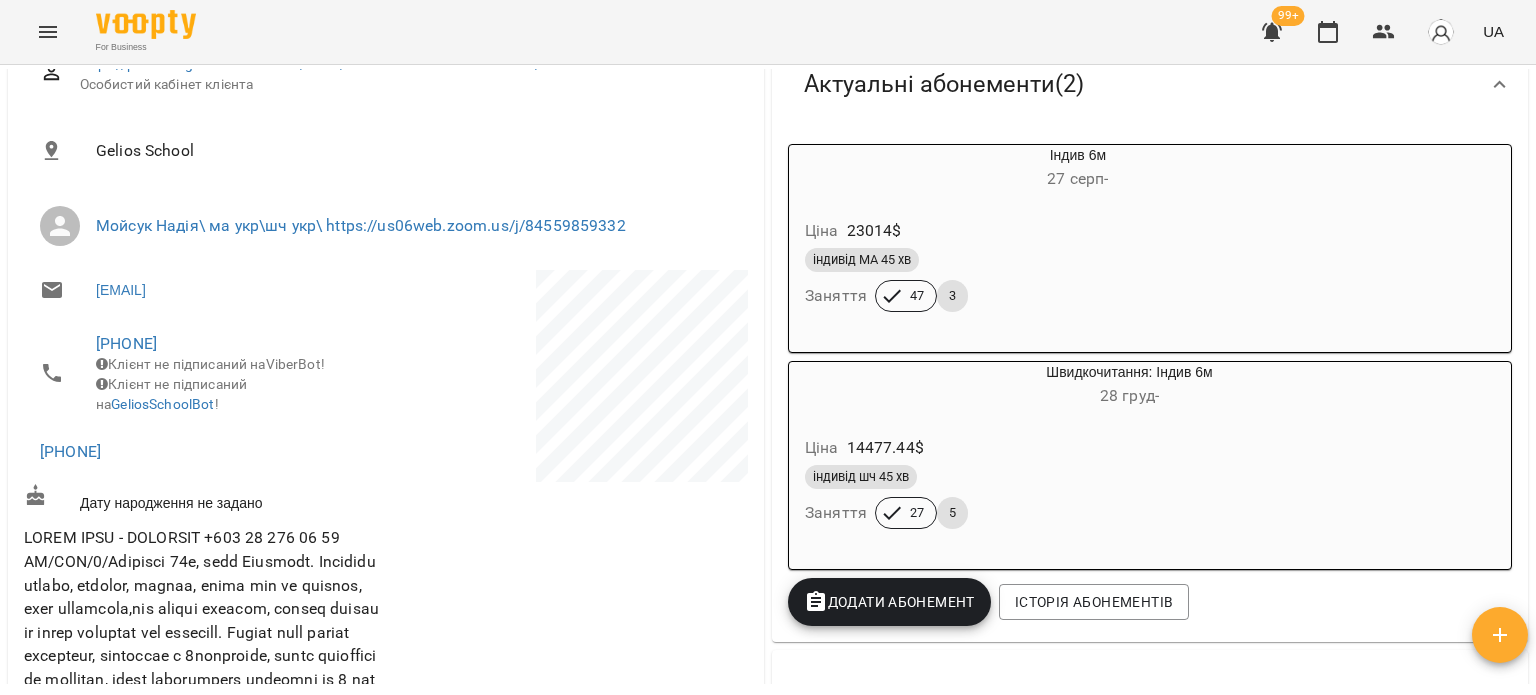 drag, startPoint x: 214, startPoint y: 335, endPoint x: 70, endPoint y: 330, distance: 144.08678 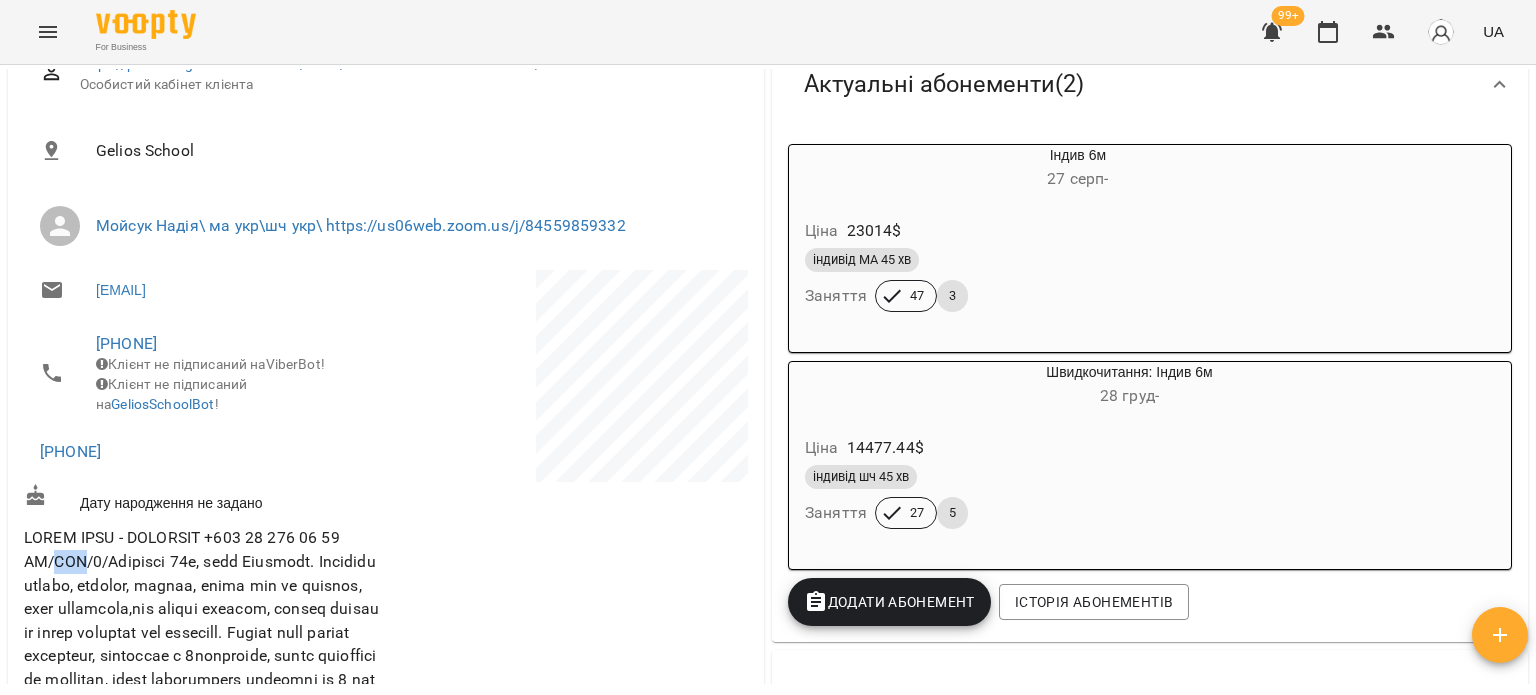 drag, startPoint x: 86, startPoint y: 573, endPoint x: 56, endPoint y: 573, distance: 30 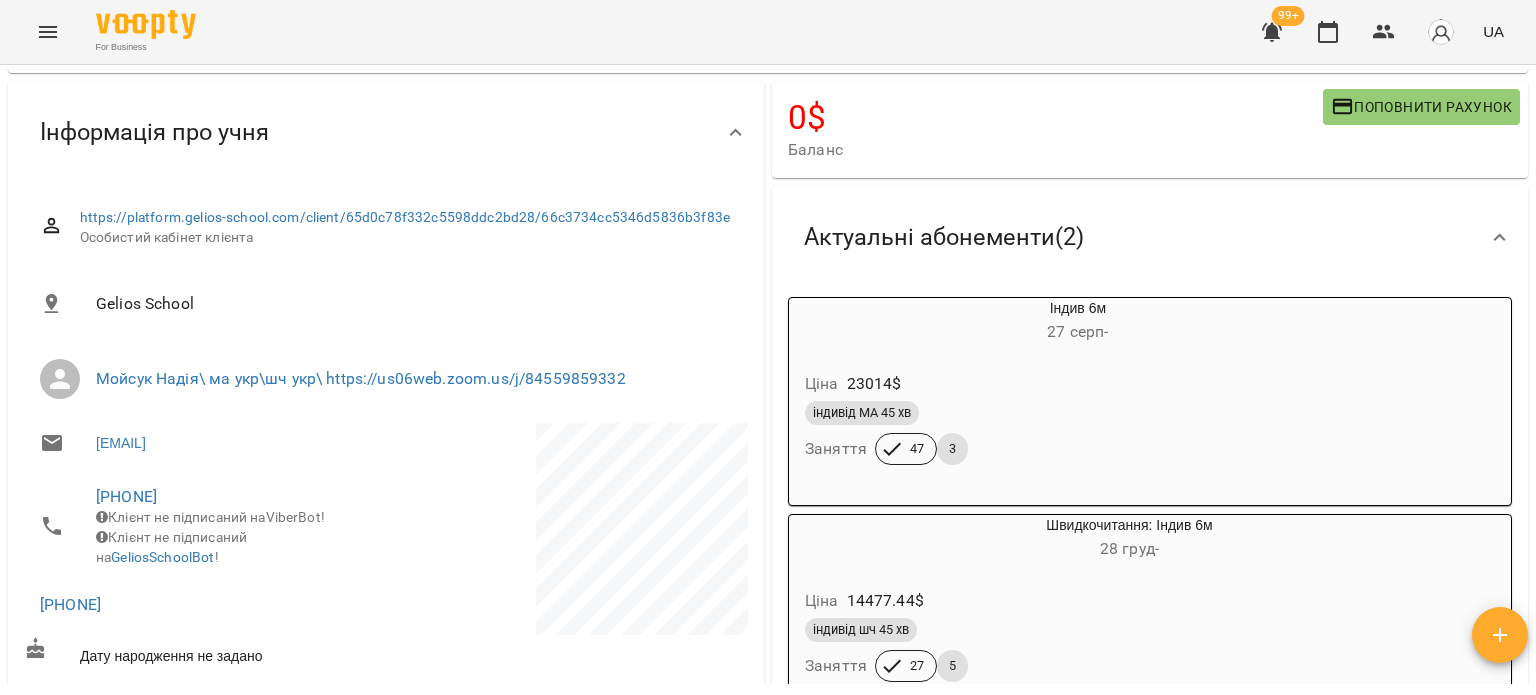 scroll, scrollTop: 0, scrollLeft: 0, axis: both 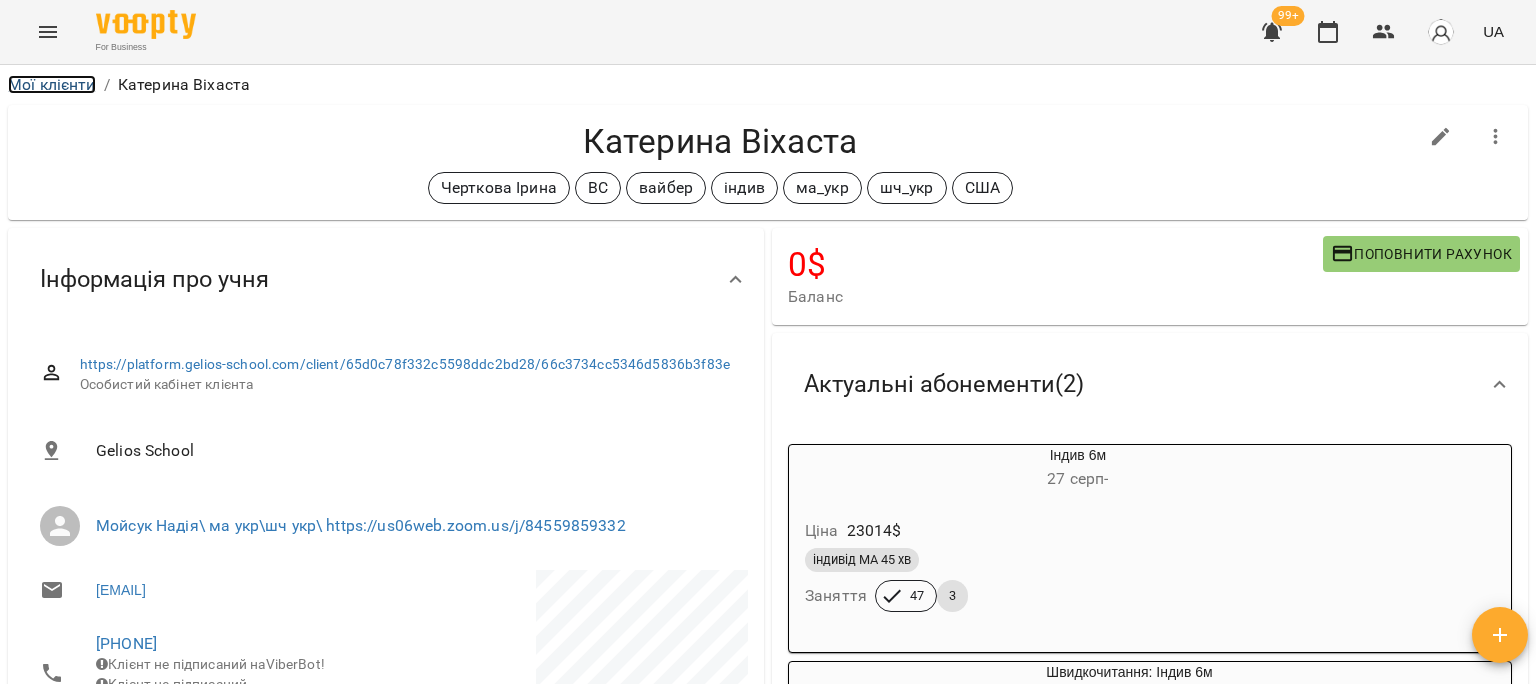 click on "Мої клієнти" at bounding box center [52, 84] 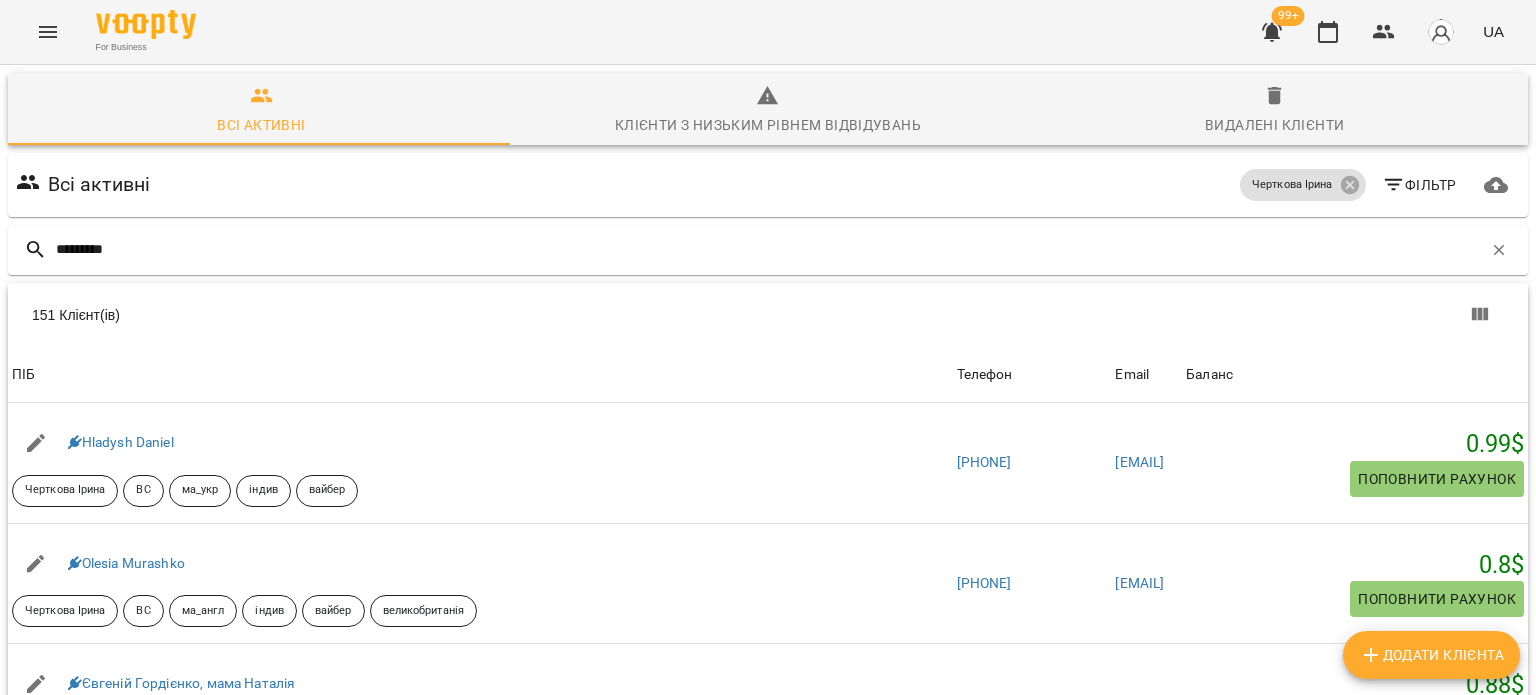 type on "*********" 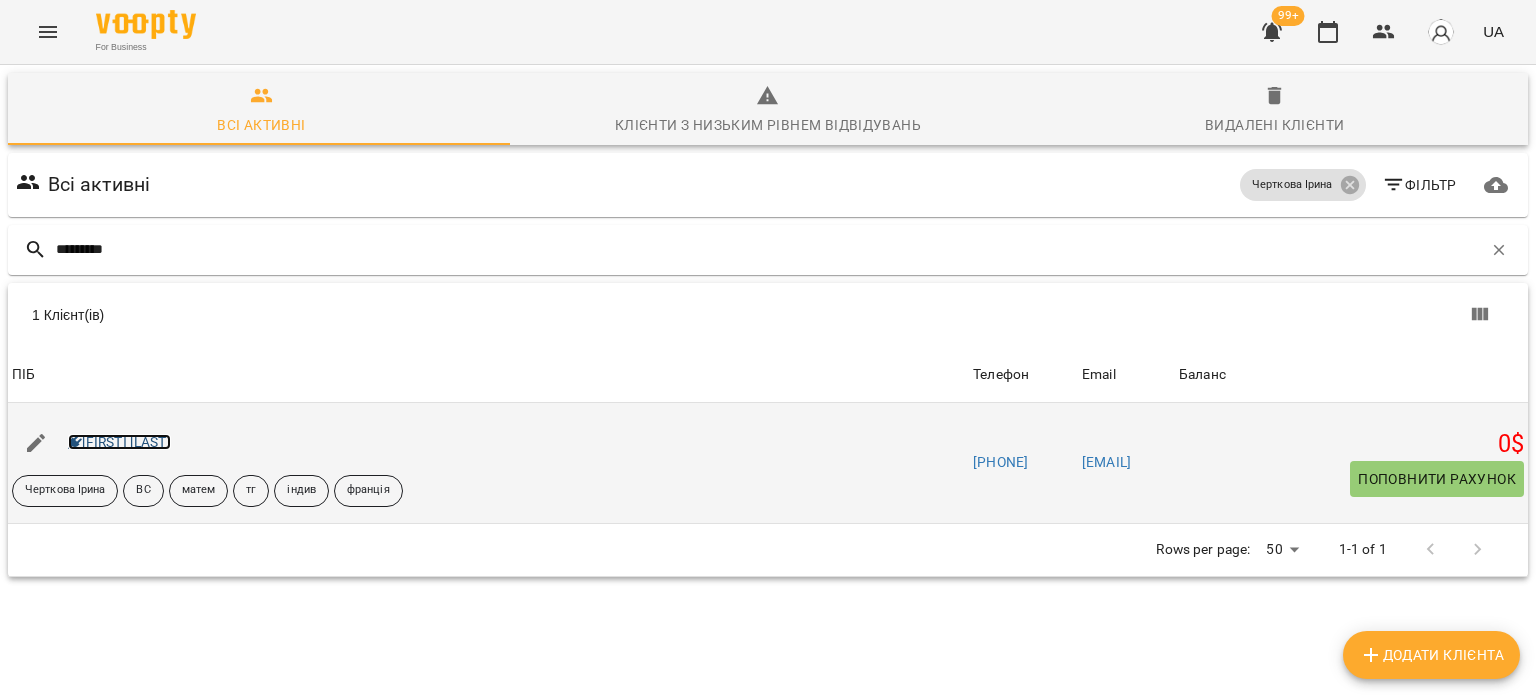 click on "Едже Аджи" at bounding box center (119, 442) 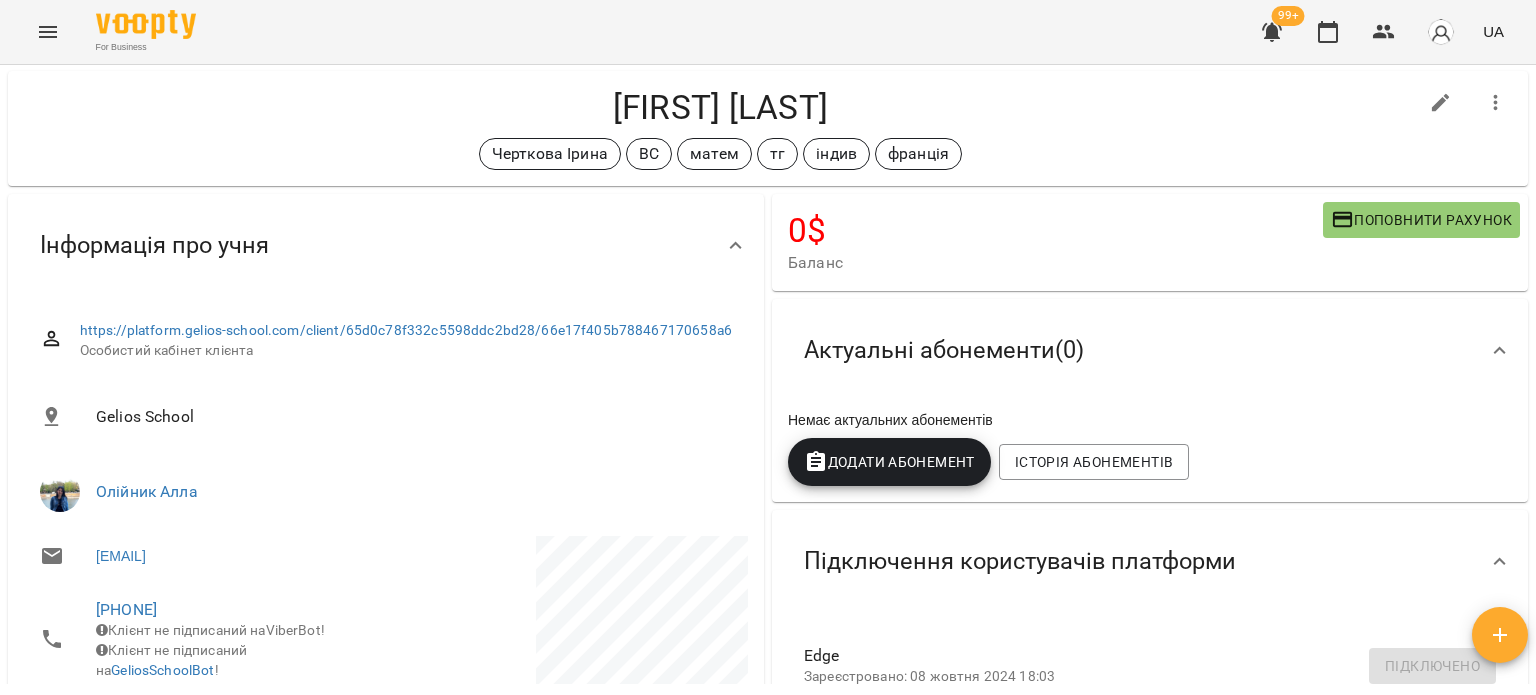 scroll, scrollTop: 0, scrollLeft: 0, axis: both 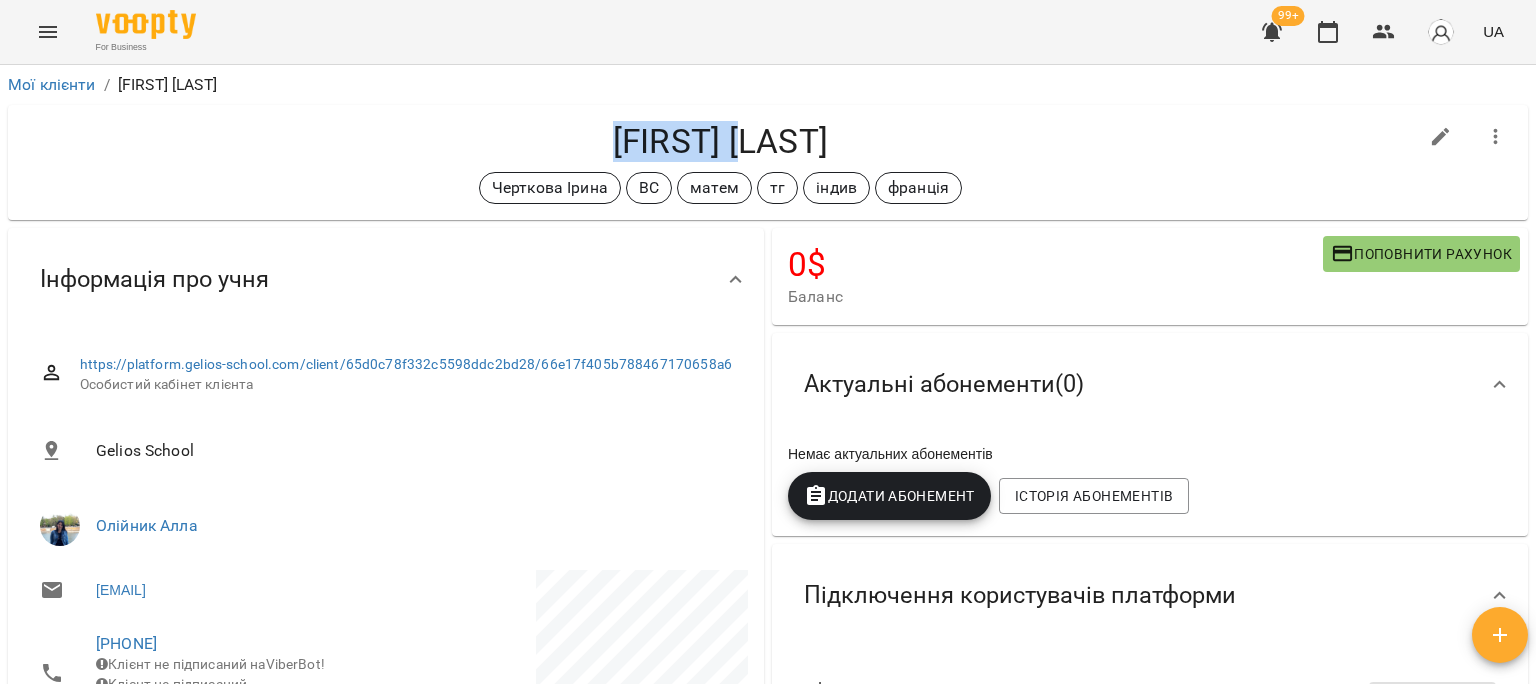 drag, startPoint x: 621, startPoint y: 147, endPoint x: 844, endPoint y: 129, distance: 223.72528 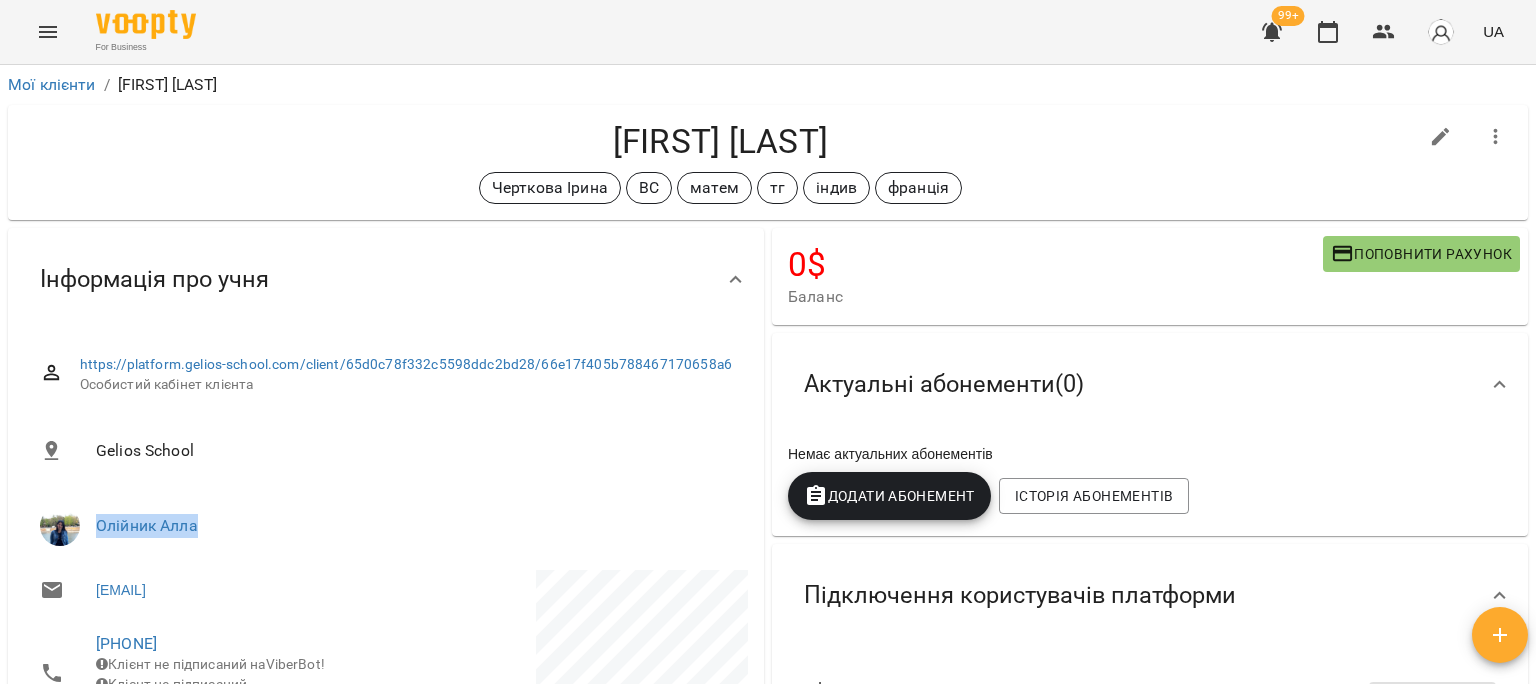 drag, startPoint x: 157, startPoint y: 529, endPoint x: 87, endPoint y: 523, distance: 70.256676 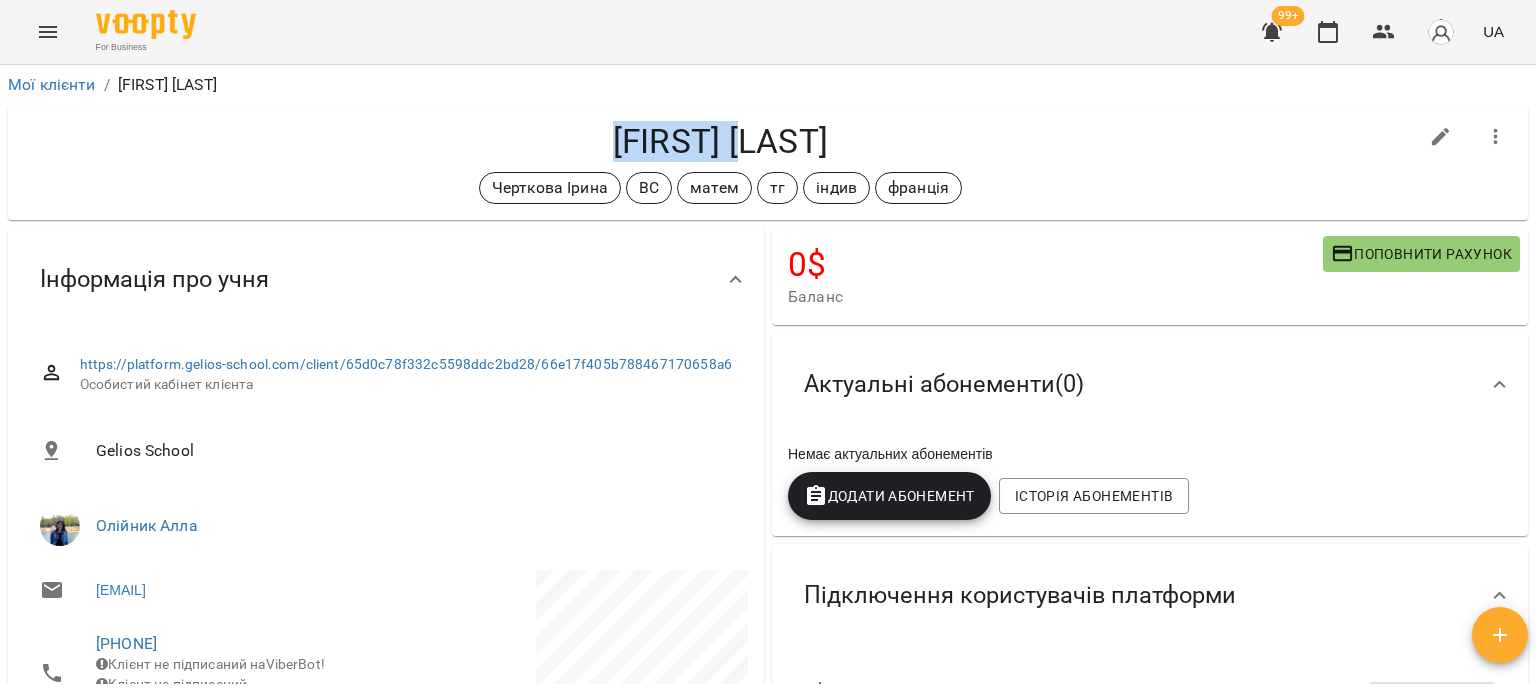 drag, startPoint x: 771, startPoint y: 130, endPoint x: 616, endPoint y: 120, distance: 155.32225 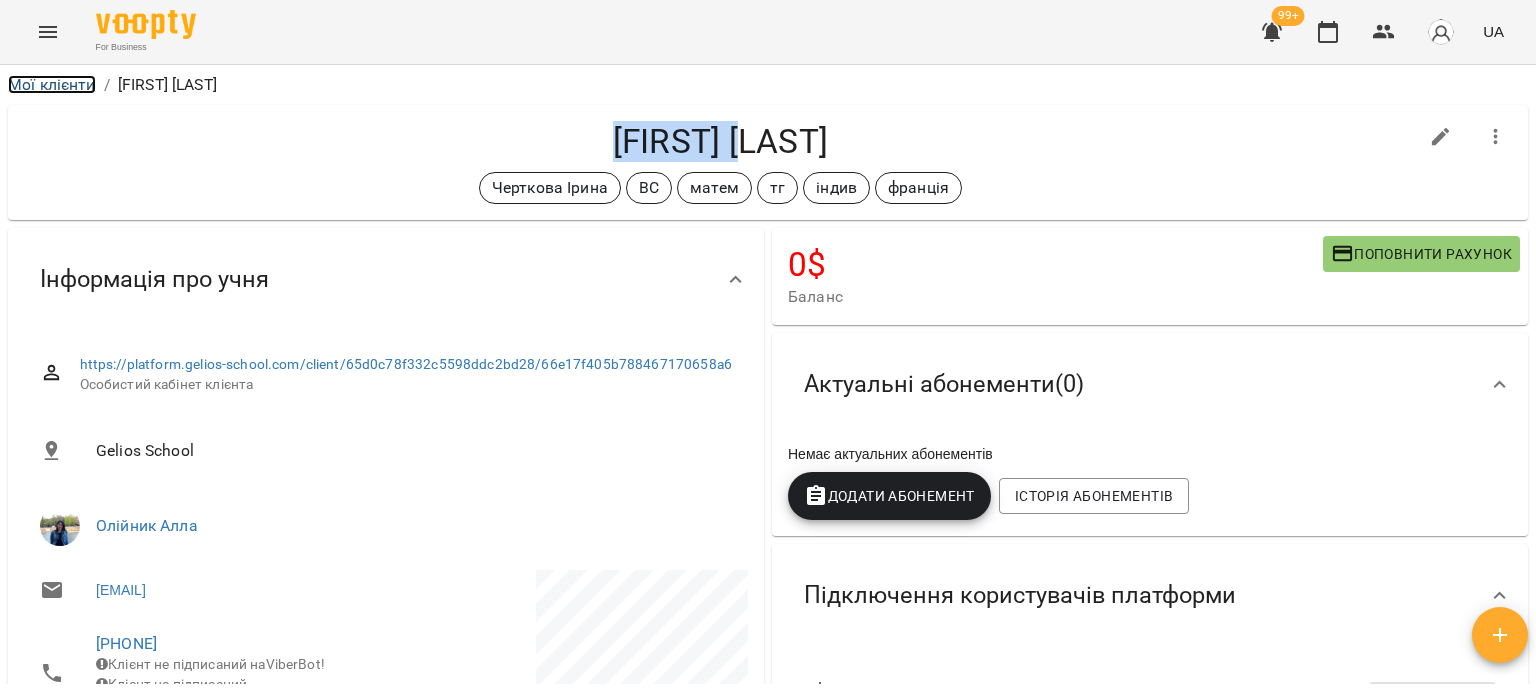 click on "Мої клієнти" at bounding box center (52, 84) 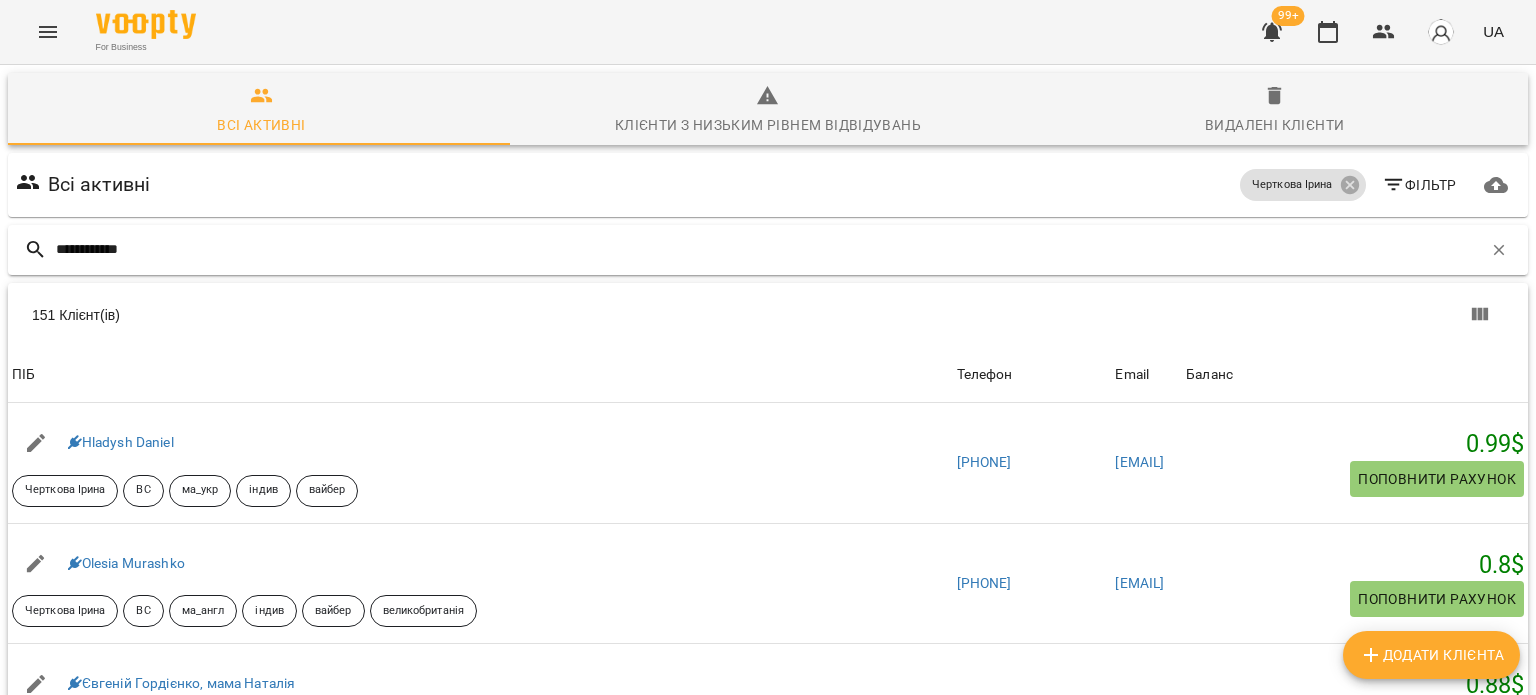 type on "**********" 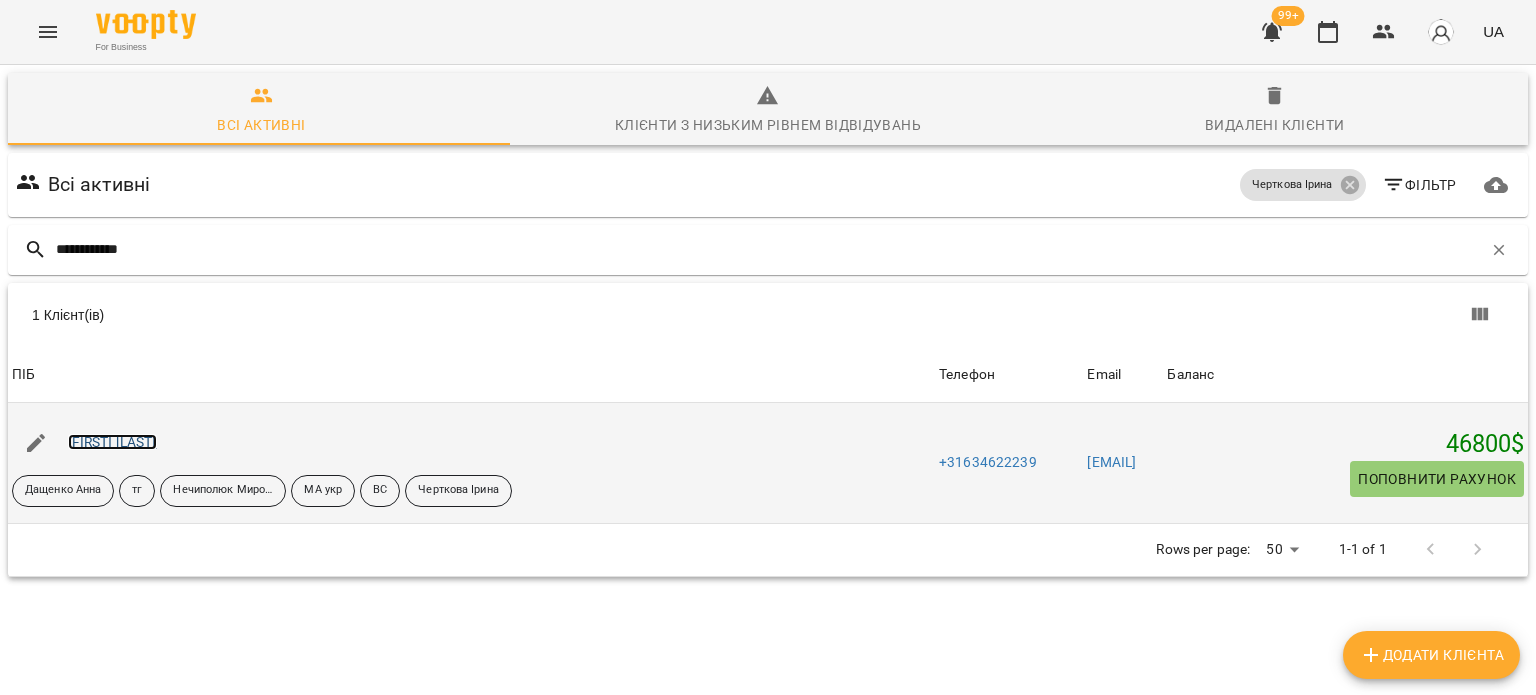 click on "Бойкова Маргарита" at bounding box center [112, 442] 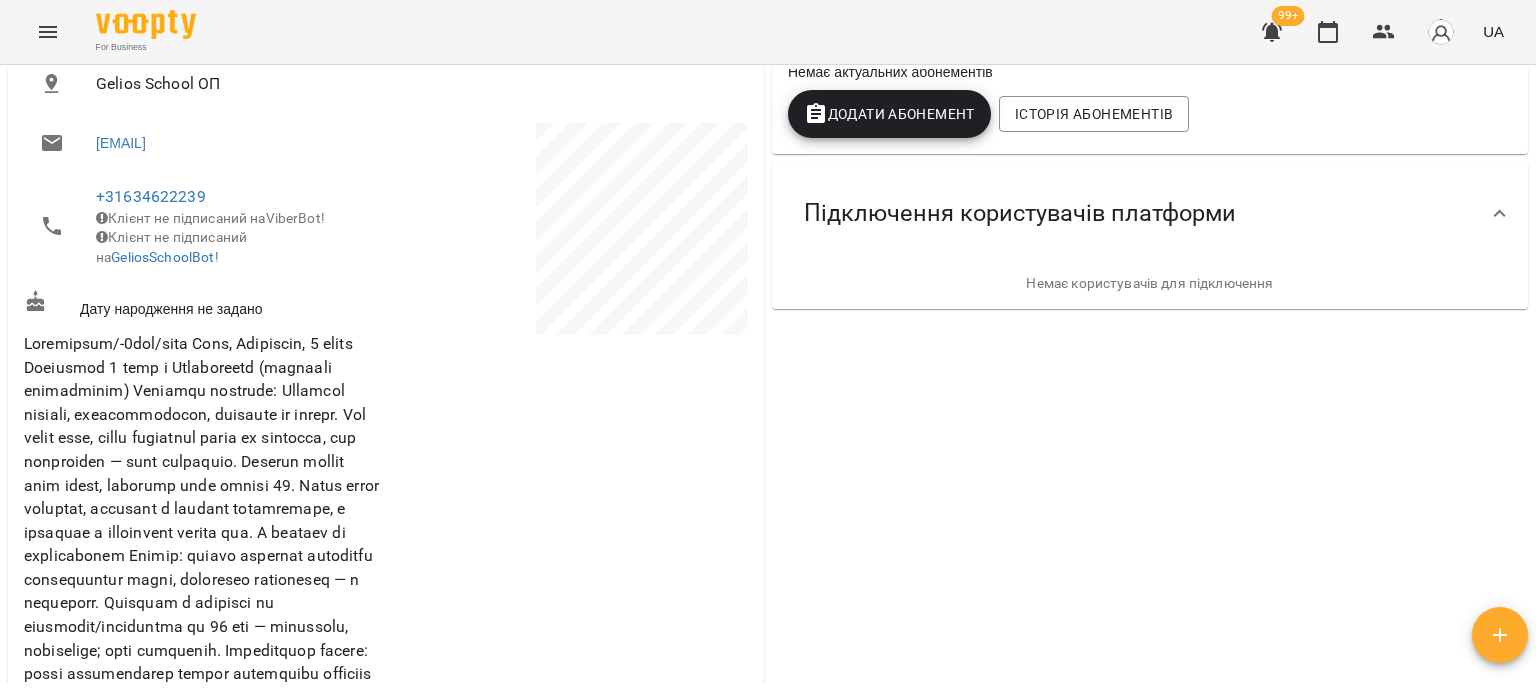 scroll, scrollTop: 400, scrollLeft: 0, axis: vertical 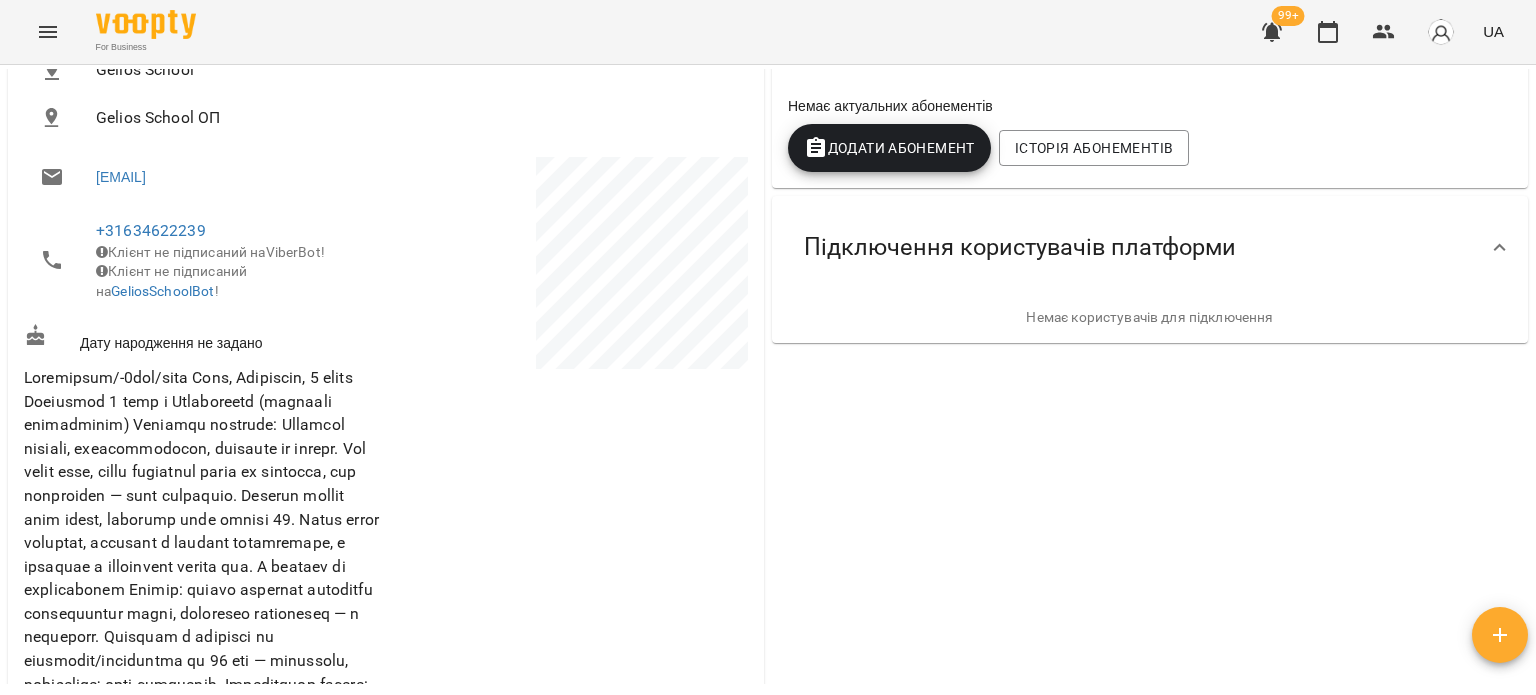 drag, startPoint x: 352, startPoint y: 154, endPoint x: 56, endPoint y: 140, distance: 296.3309 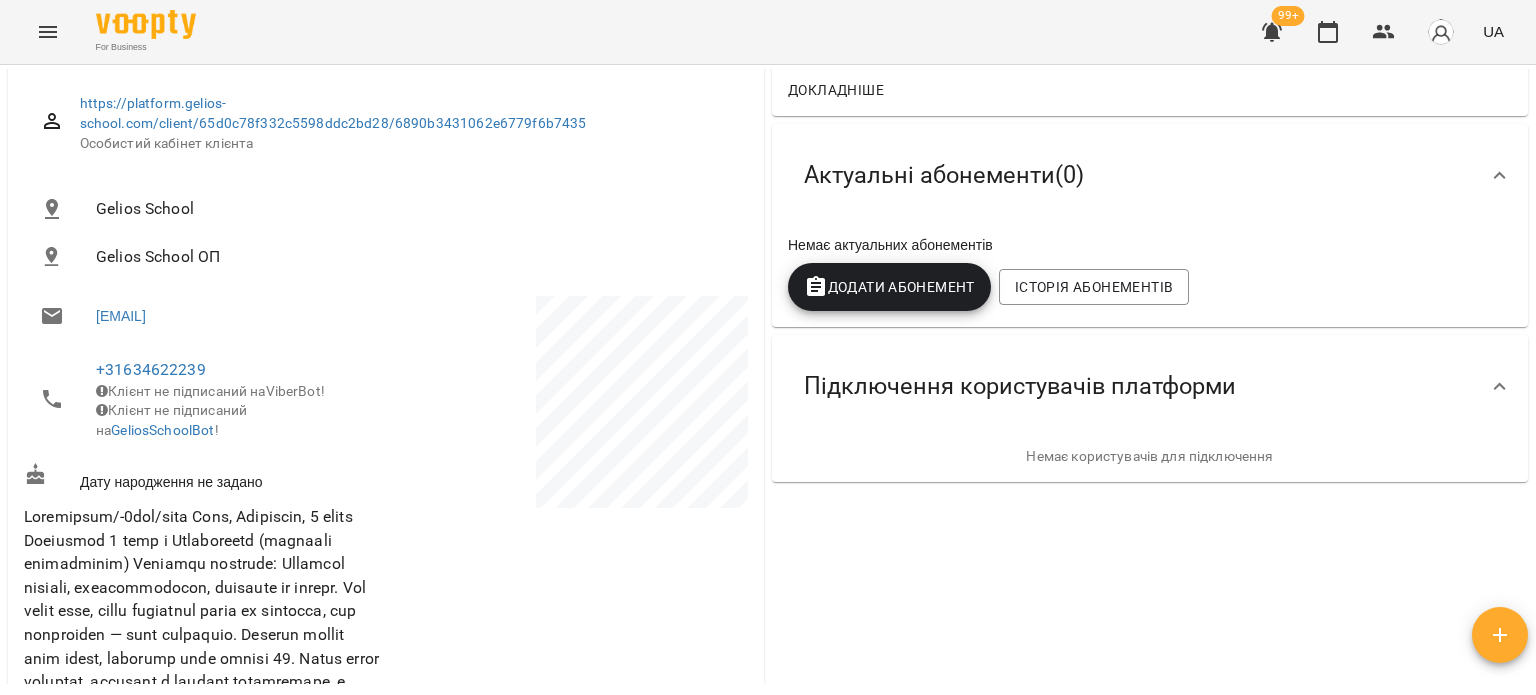 scroll, scrollTop: 0, scrollLeft: 0, axis: both 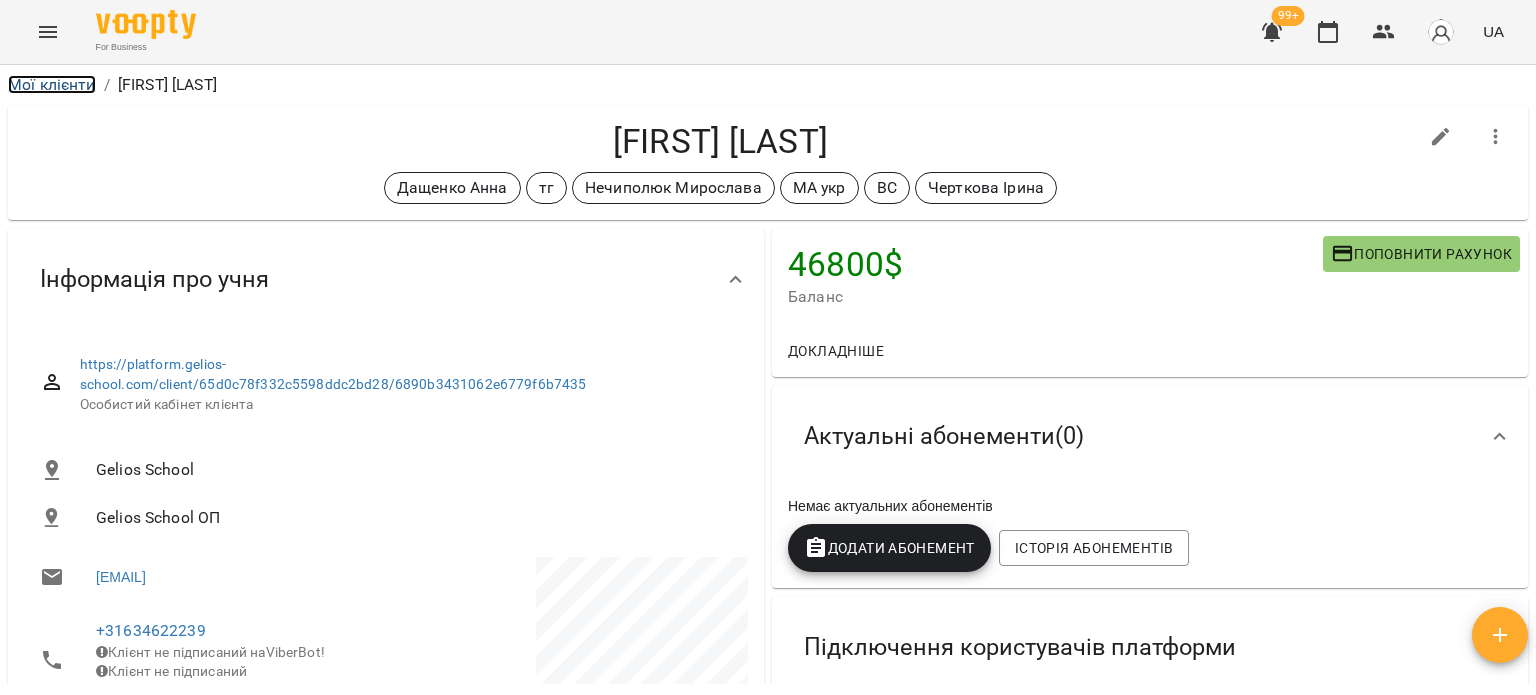 click on "Мої клієнти" at bounding box center (52, 84) 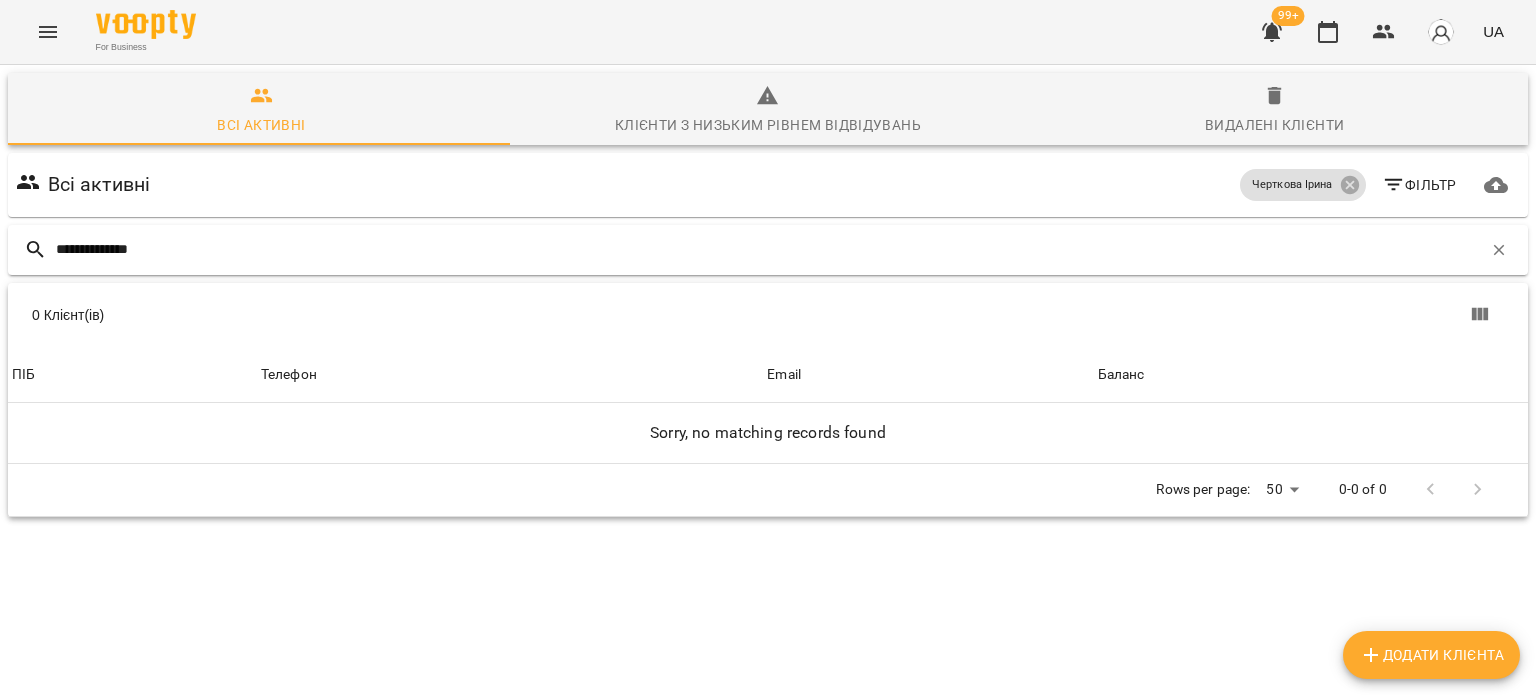 drag, startPoint x: 131, startPoint y: 247, endPoint x: 327, endPoint y: 249, distance: 196.01021 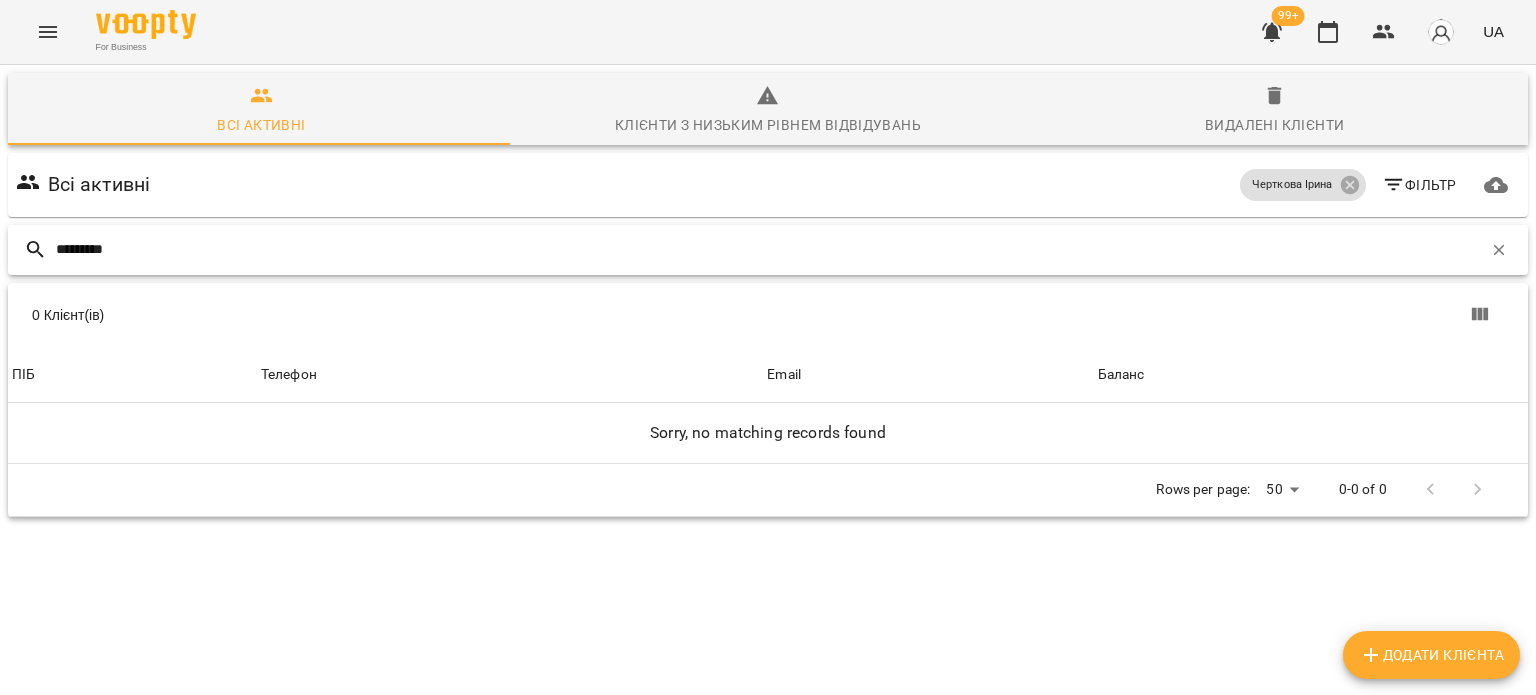 drag, startPoint x: 206, startPoint y: 257, endPoint x: 0, endPoint y: 235, distance: 207.17143 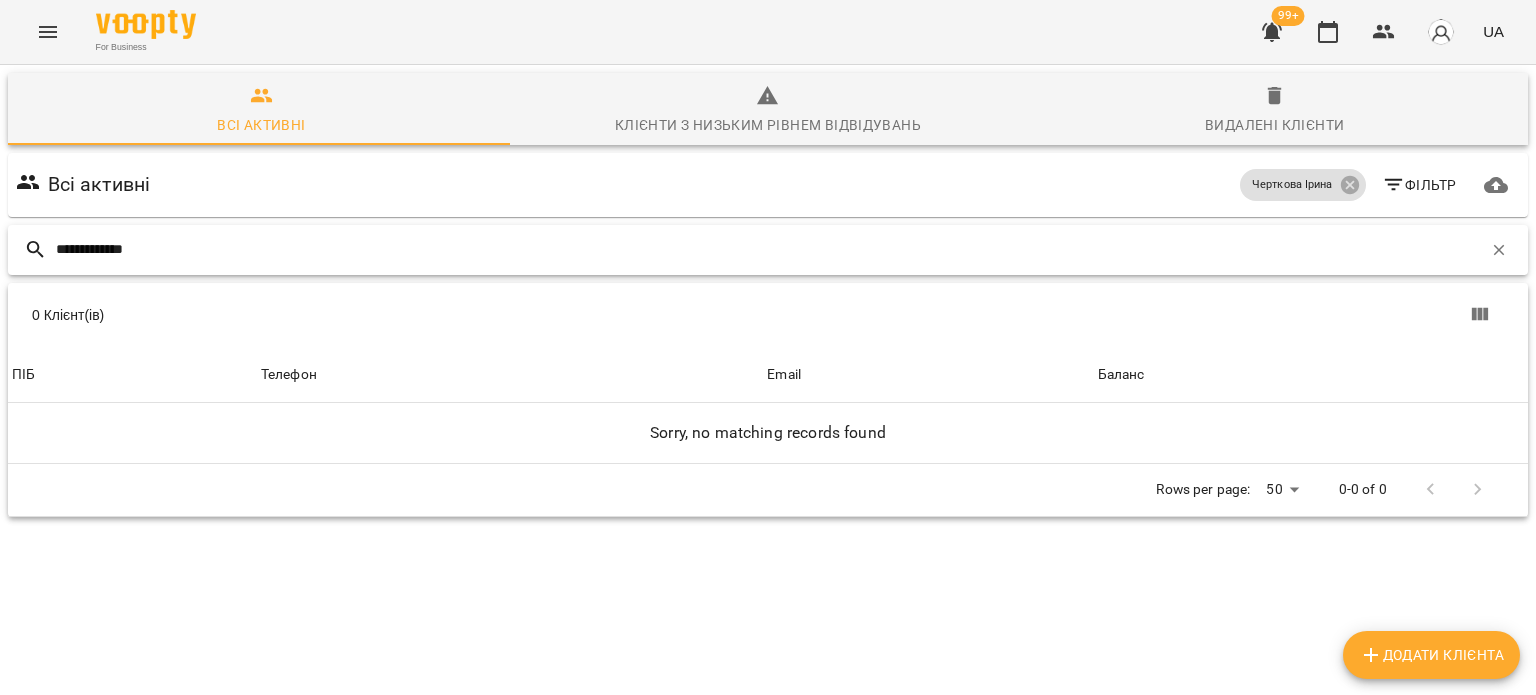 type on "**********" 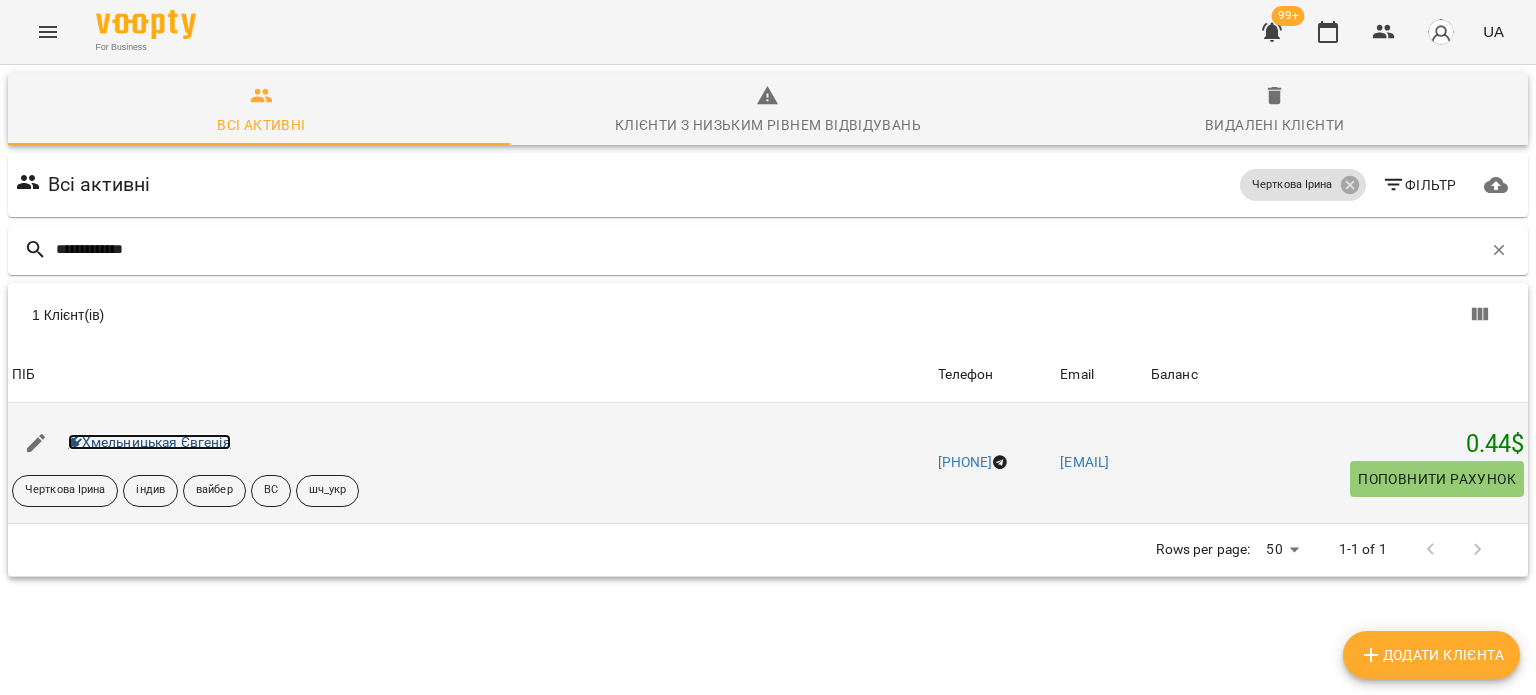 click on "Хмельницькая Євгенія" at bounding box center (149, 442) 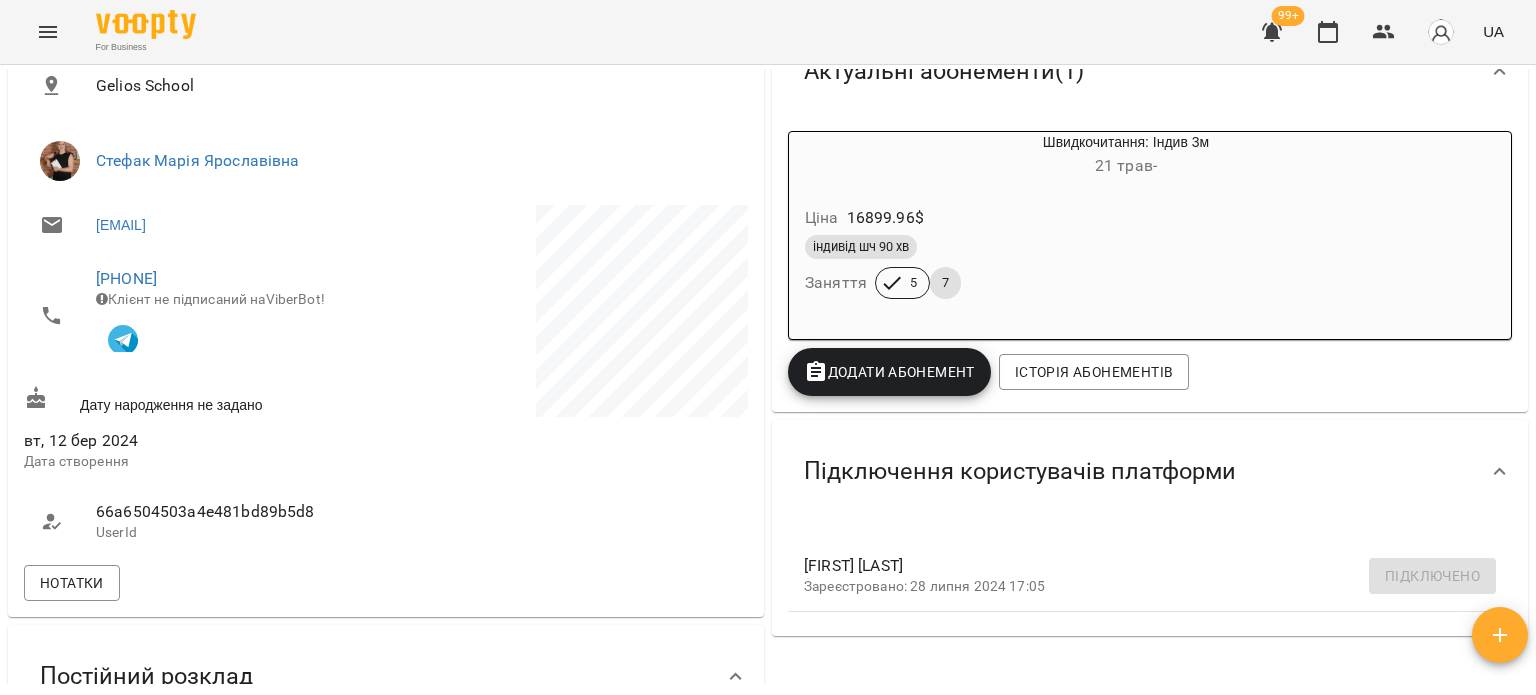 scroll, scrollTop: 200, scrollLeft: 0, axis: vertical 